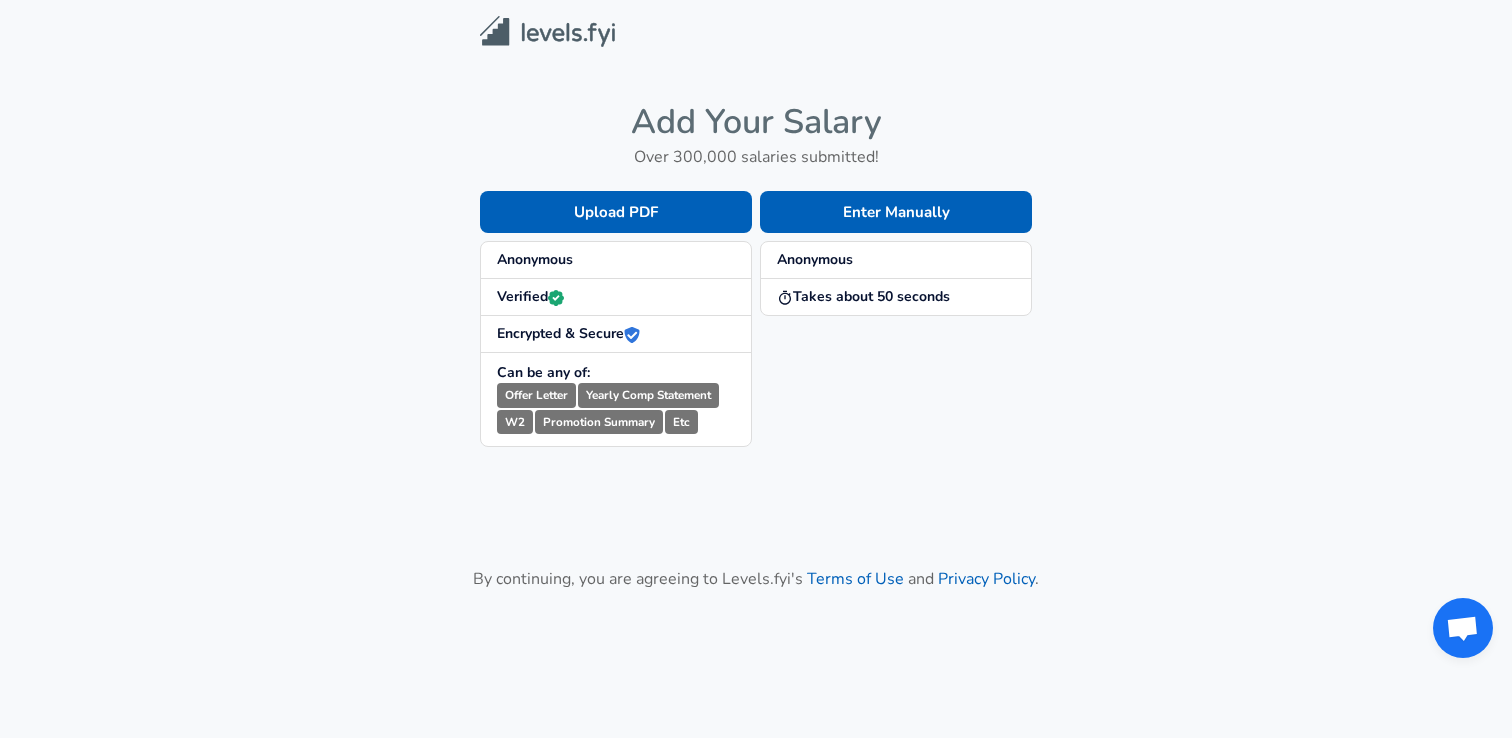 scroll, scrollTop: 0, scrollLeft: 0, axis: both 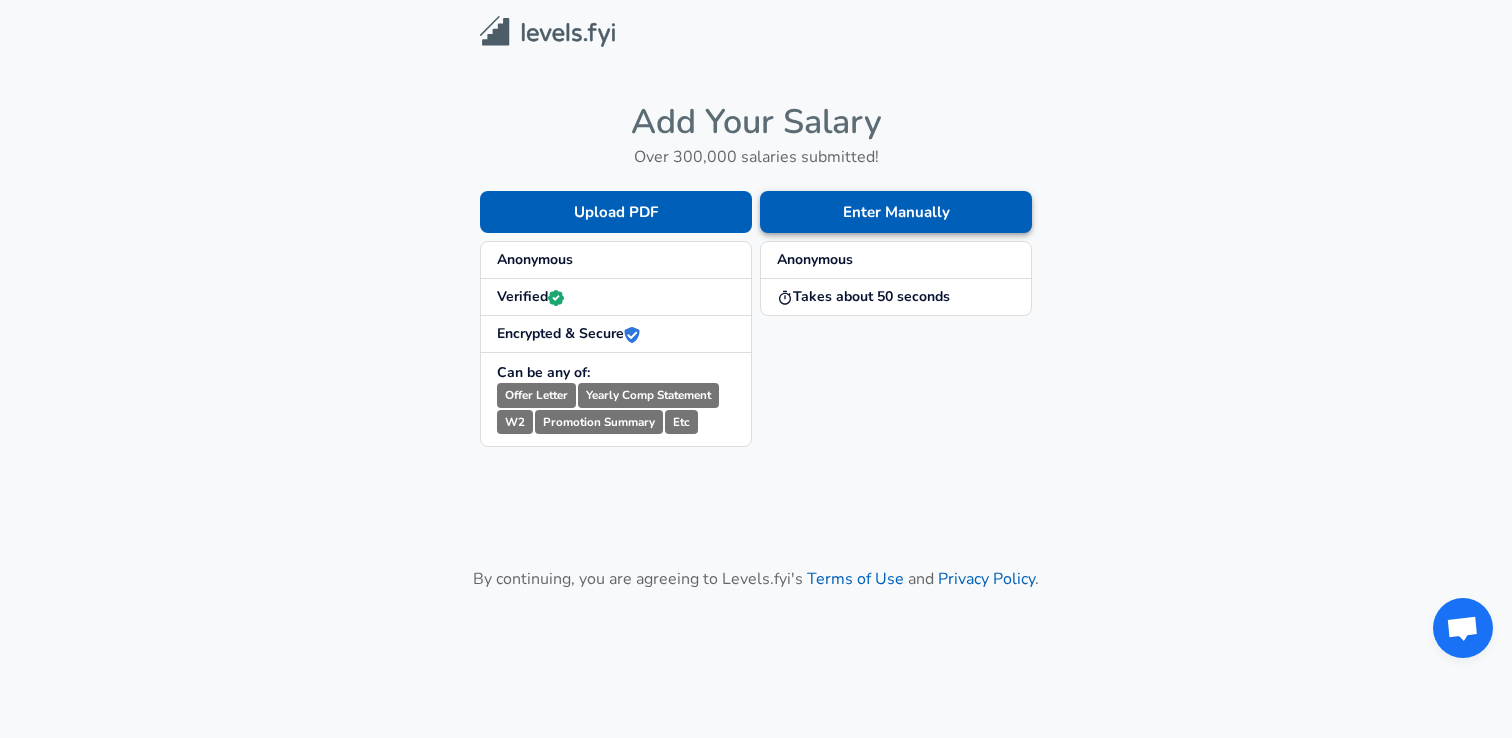 click on "Enter Manually" at bounding box center [896, 212] 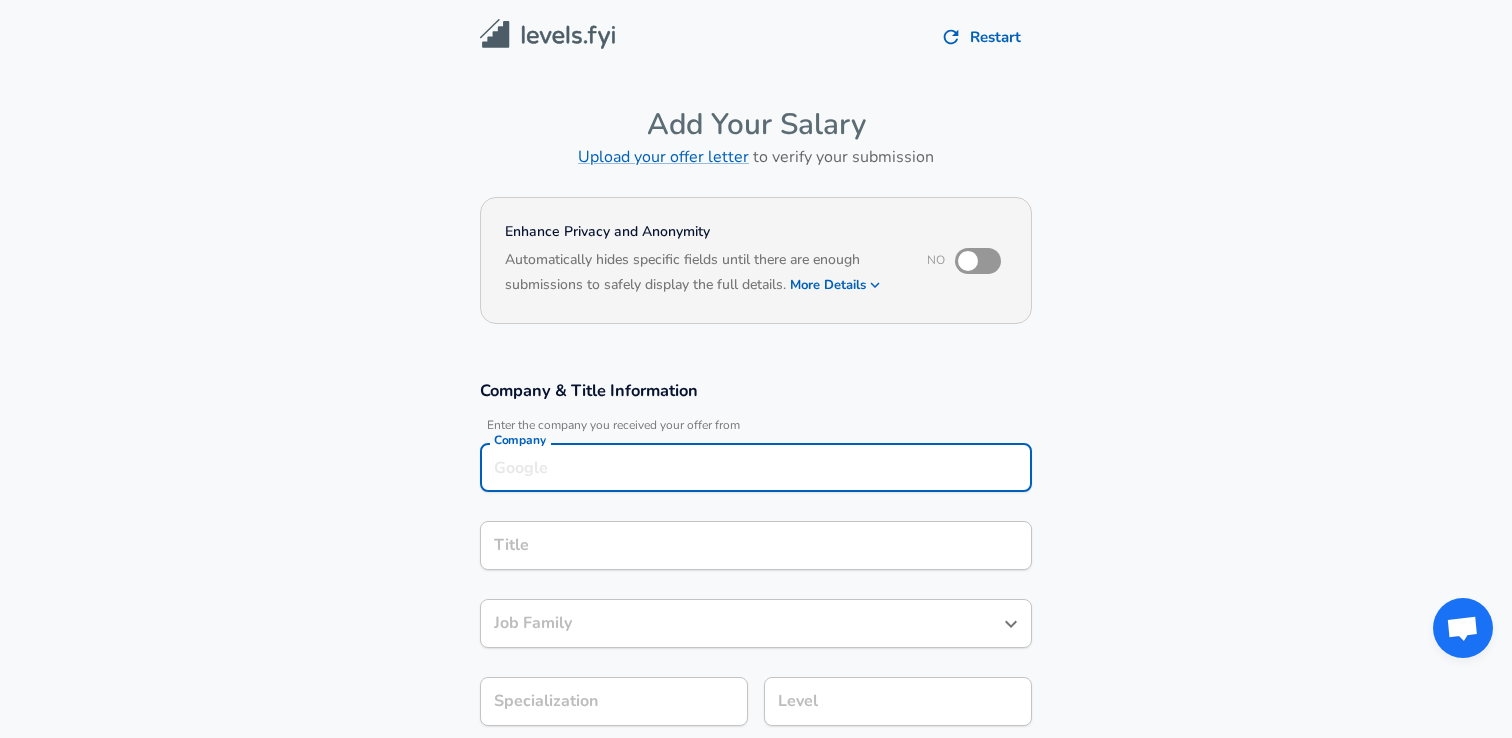 scroll, scrollTop: 20, scrollLeft: 0, axis: vertical 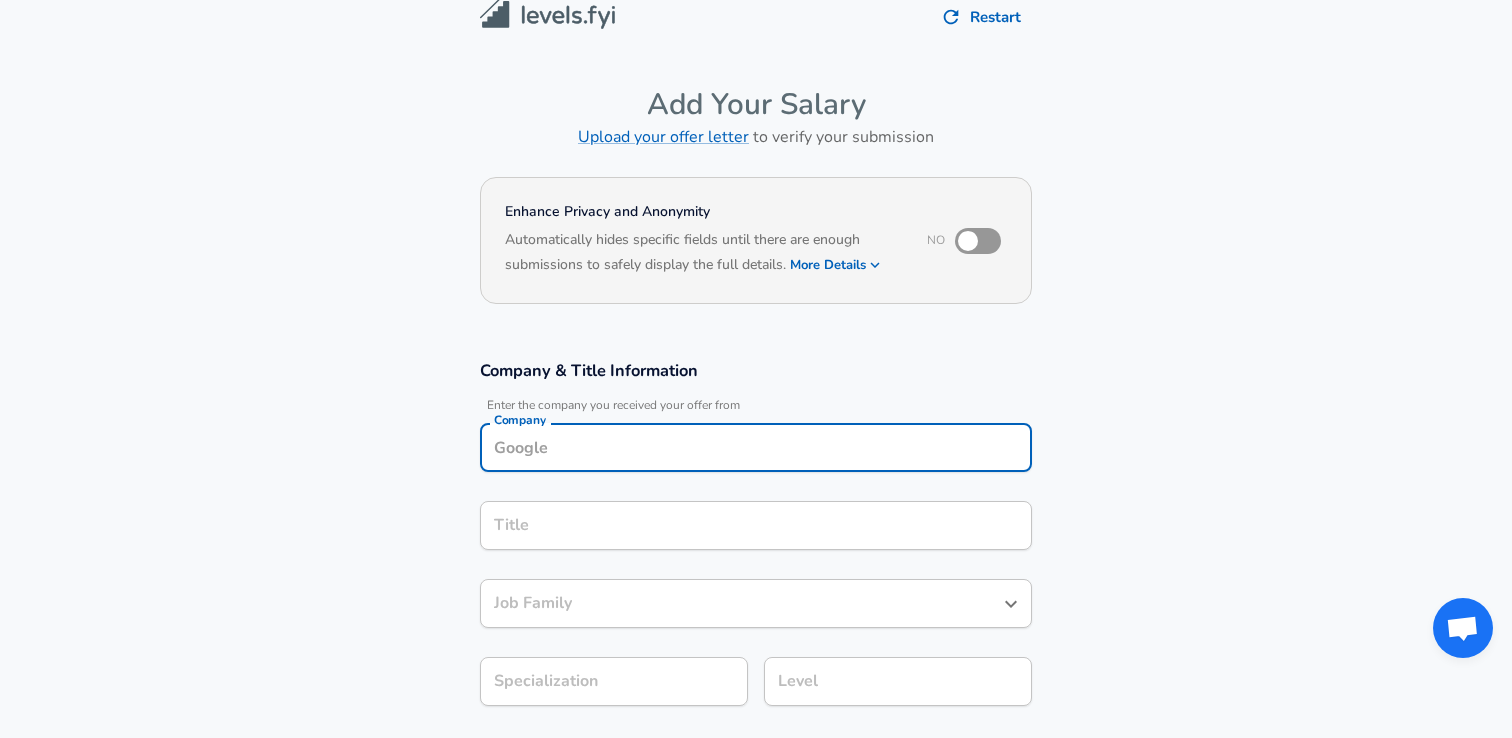 click on "Company" at bounding box center [756, 447] 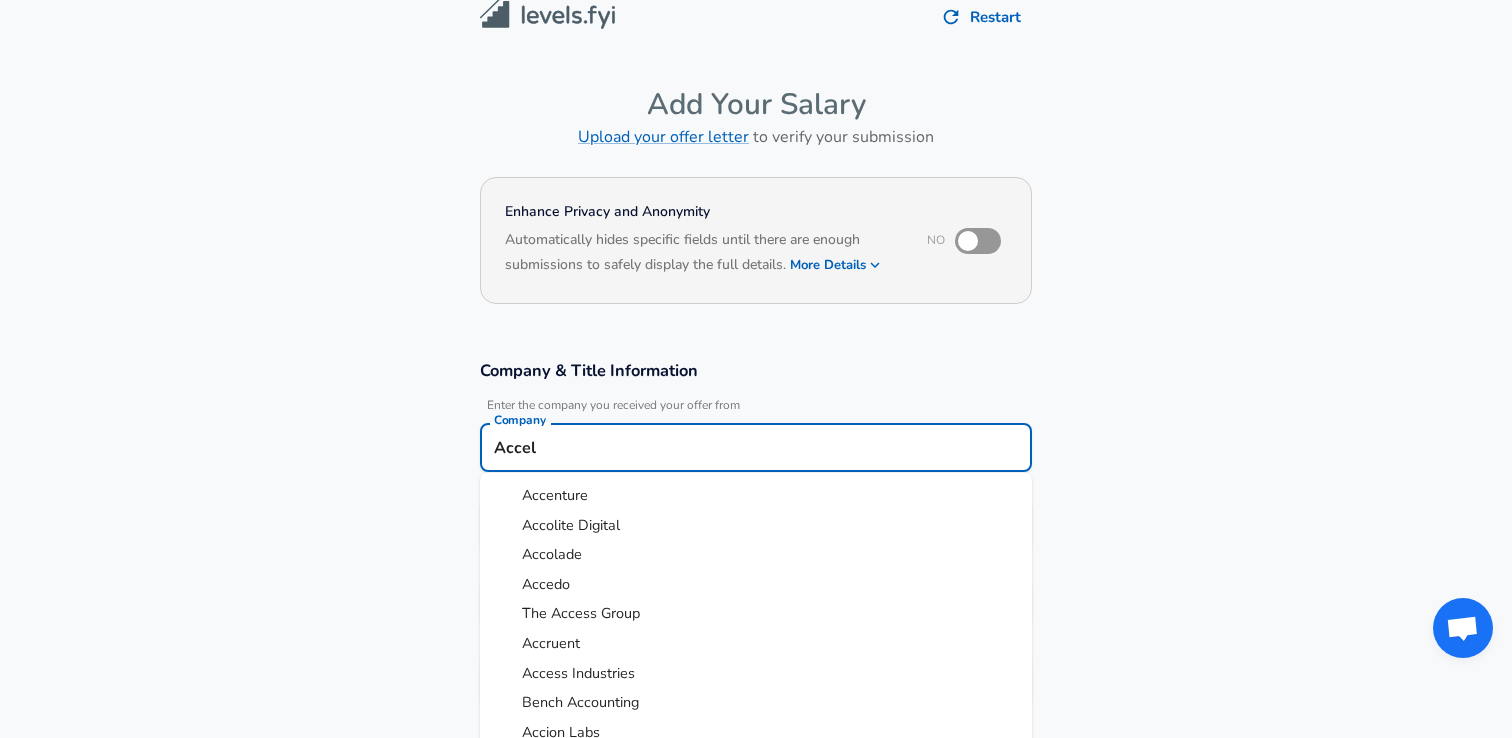 type on "Accelq" 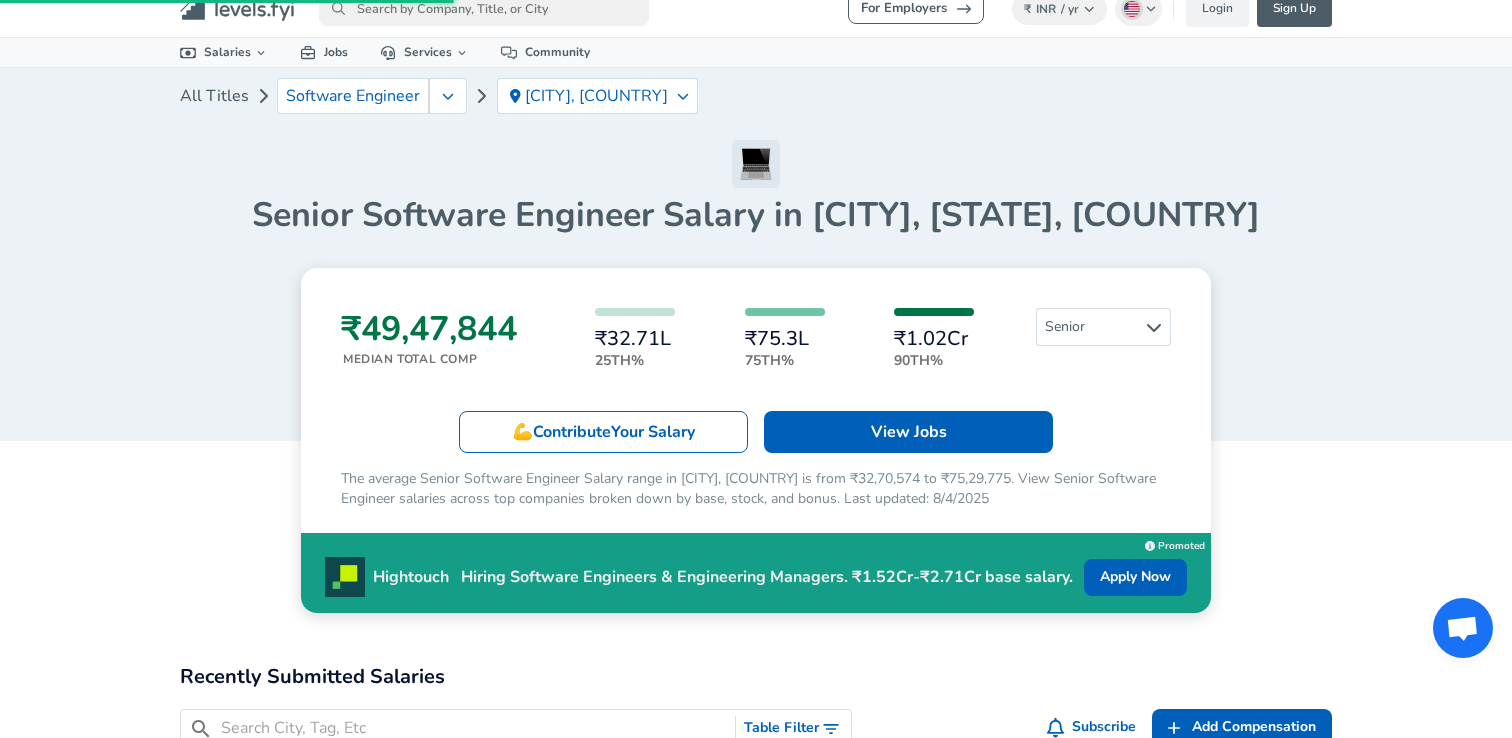 scroll, scrollTop: 0, scrollLeft: 0, axis: both 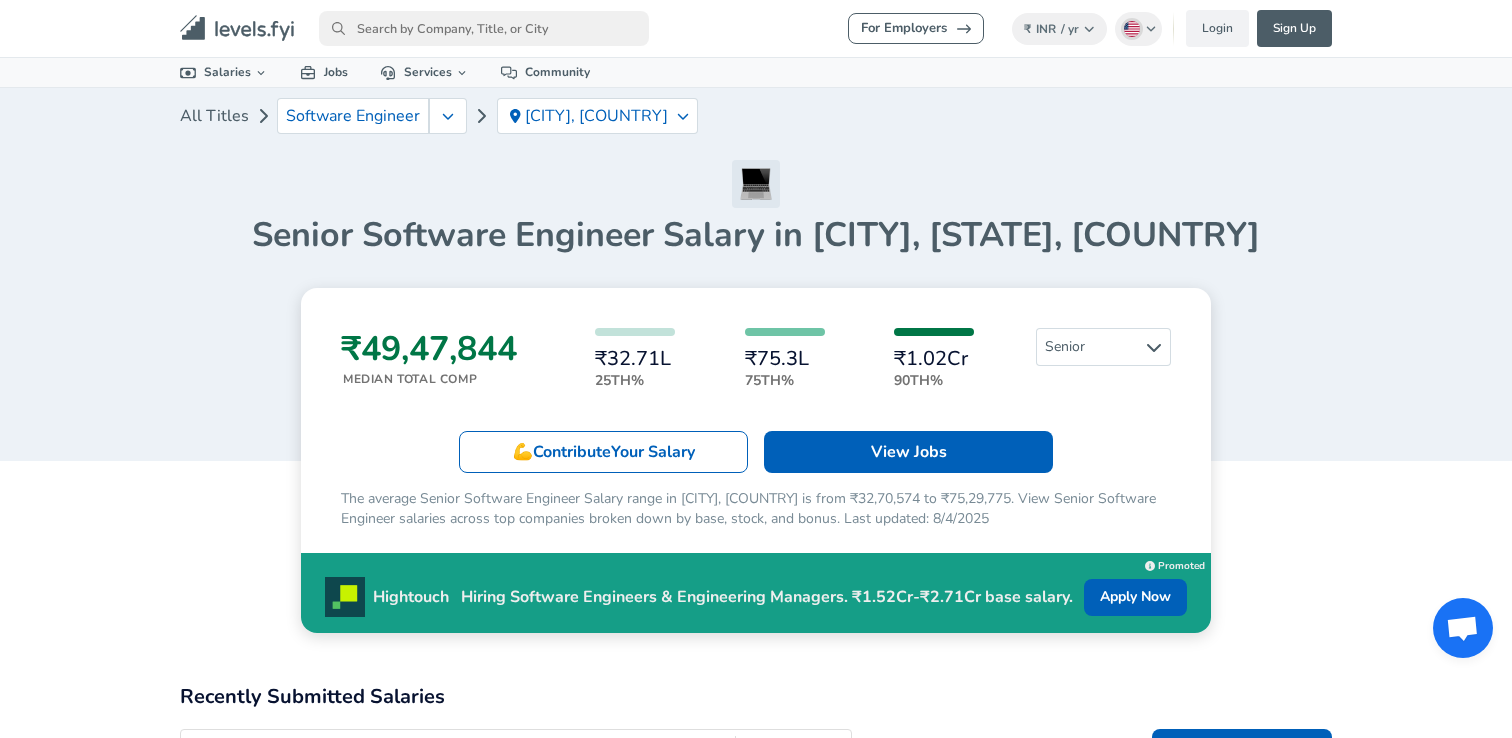 click at bounding box center (484, 28) 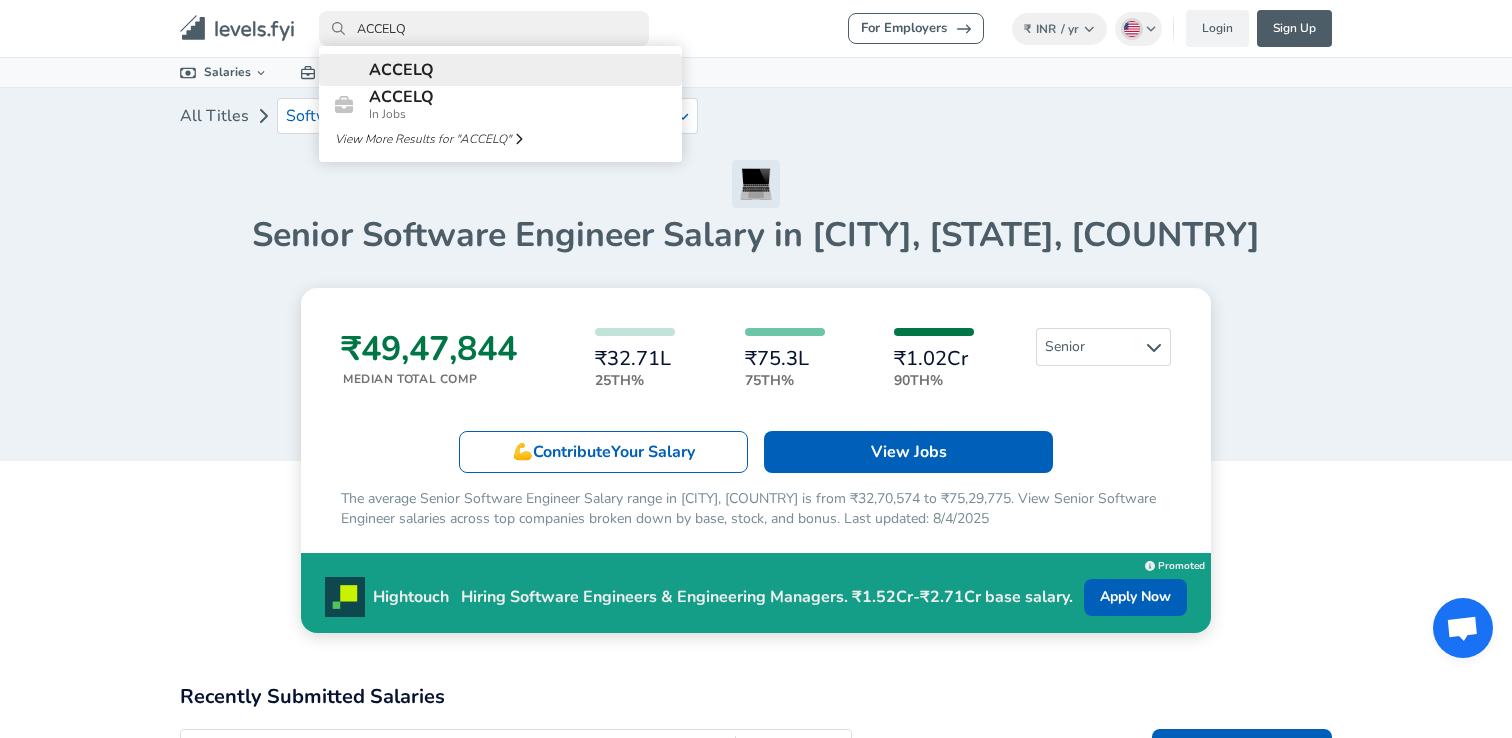 type on "ACCELQ" 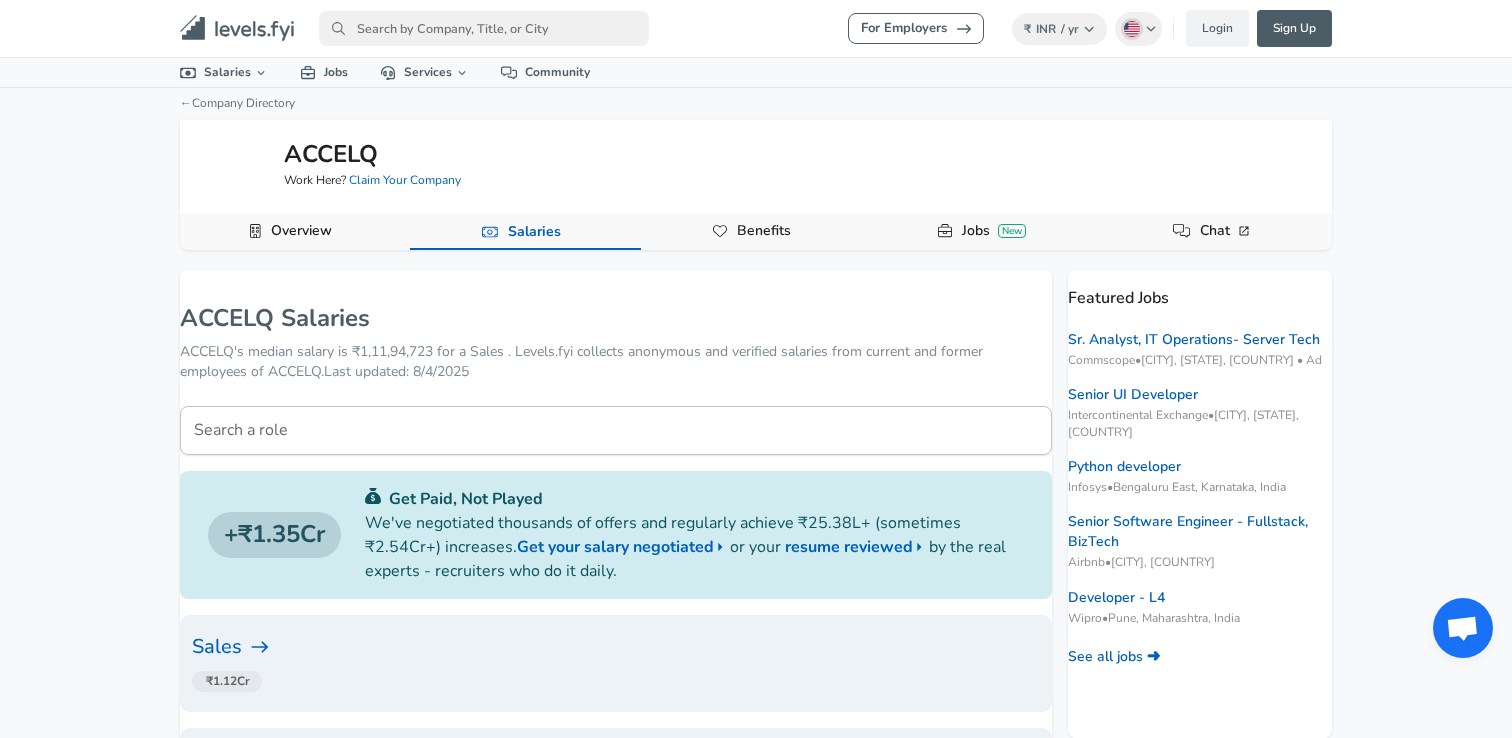 click on "For Employers ₹ INR / yr Change English (US) Change Login Sign Up All Data By Location By Company By Title Salary Calculator Chart Visualizations Verified Salaries Internships Negotiation Support Compare Benefits Who's Hiring 2024 Pay Report Top Paying Companies Integrate Blog Press Google Software Engineer Product Manager New York City Area Data Scientist View Individual Data Points   Levels FYI Logo Salaries 📂   All Data 🌎   By Location 🏢   By Company 🖋    By Title 🏭️    By Industry 📍   Salary Heatmap 📈   Chart Visualizations 🔥   Real-time Percentiles 🎓   Internships ❣️   Compare Benefits 🎬   2024 Pay Report 🏆   Top Paying Companies 💸   Calculate Meeting Cost #️⃣   Salary Calculator Contribute Add Salary Add Company Benefits Add Level Mapping Jobs Services Candidate Services 💵  Negotiation Coaching 📄  Resume Review 🎁  Gift a Resume Review For Employers Interactive Offers Real-time Percentiles  🔥 Compensation Benchmarking For Academic Research" at bounding box center (756, 369) 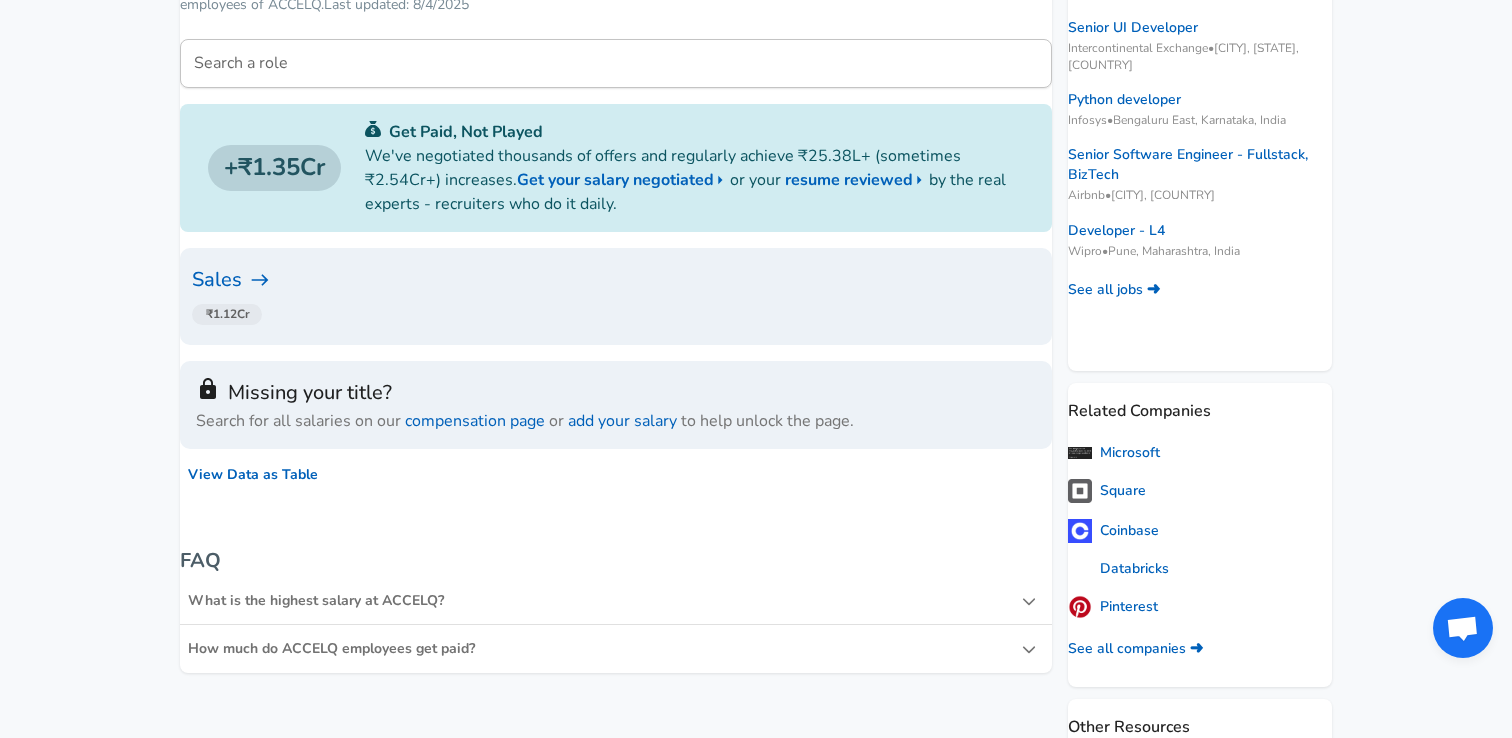 scroll, scrollTop: 366, scrollLeft: 0, axis: vertical 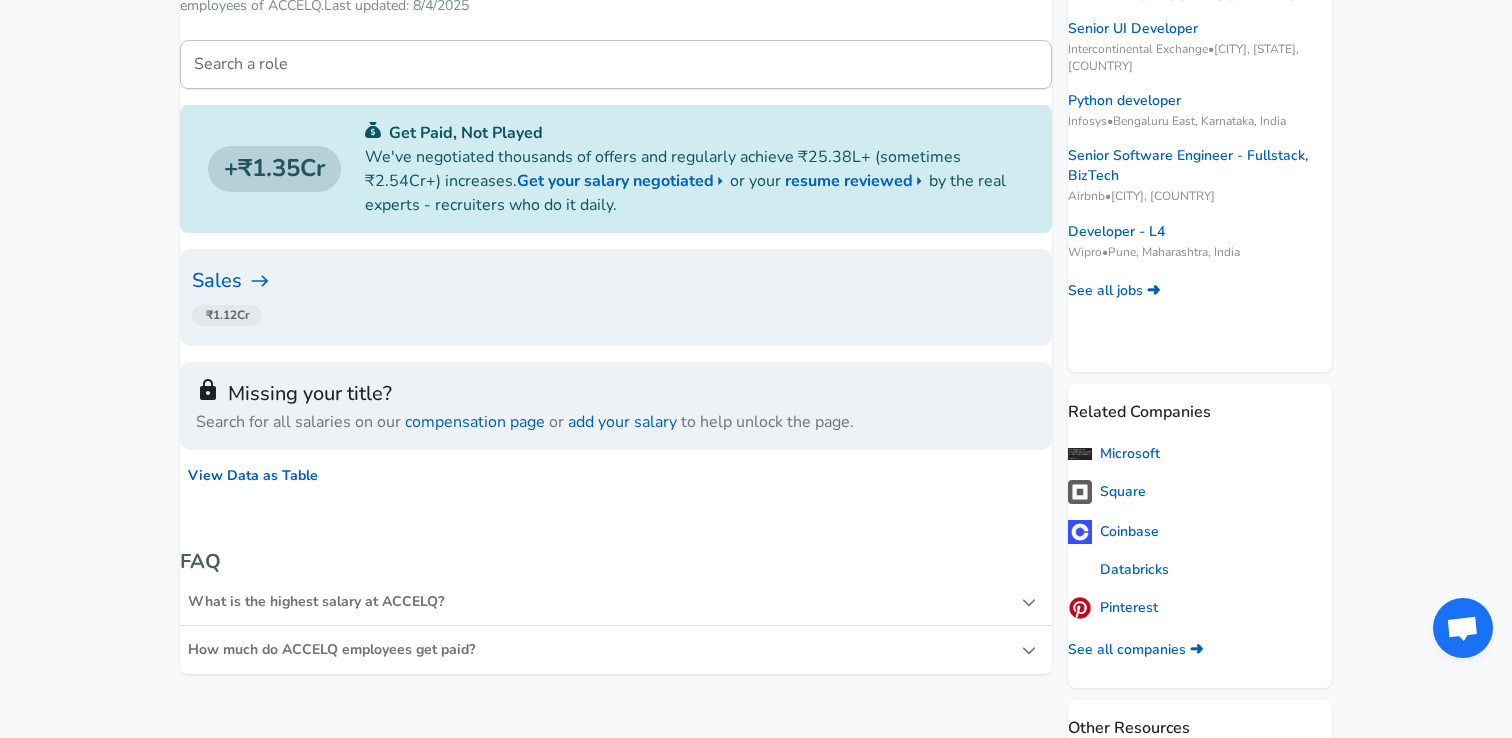 click on "Sales" at bounding box center (616, 281) 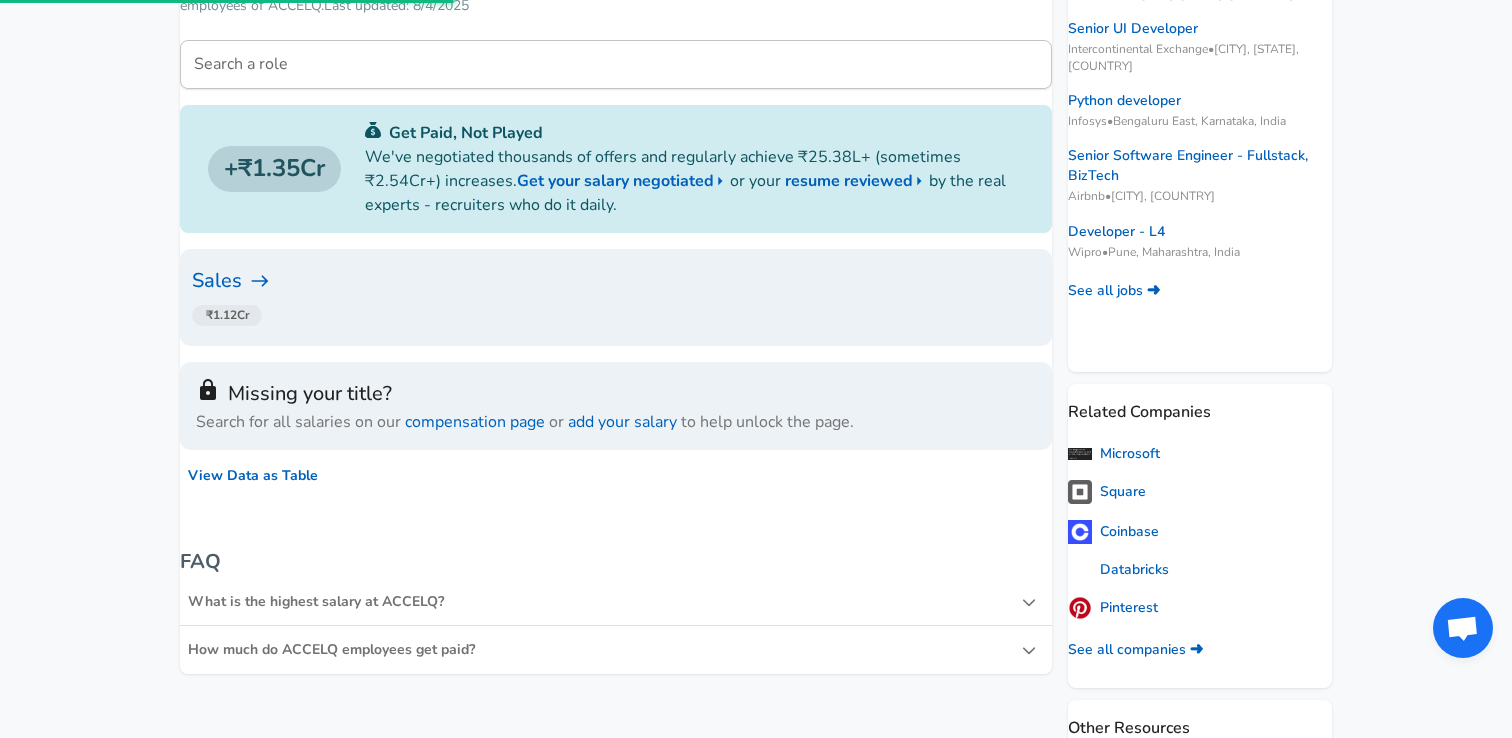 scroll, scrollTop: 0, scrollLeft: 0, axis: both 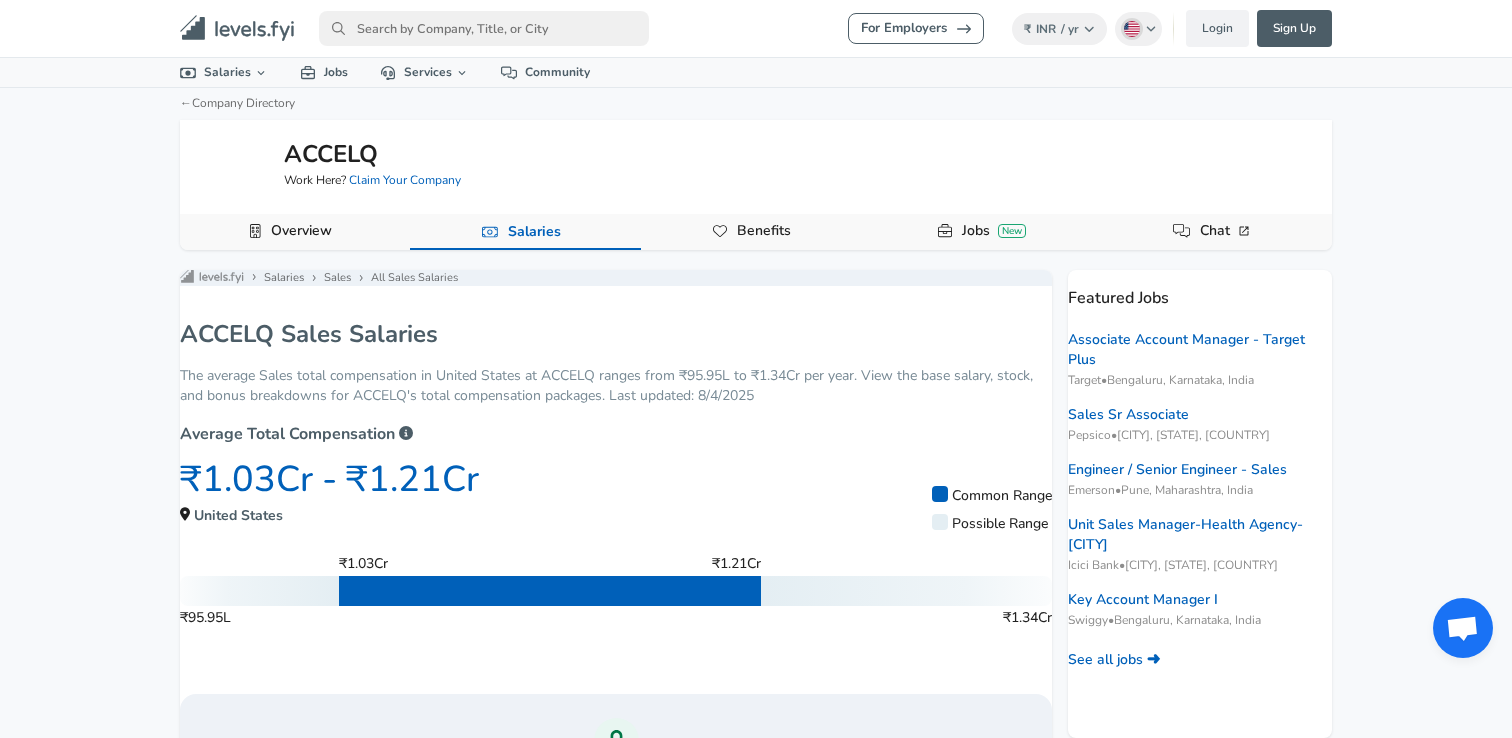 click on "For Employers ₹ INR / yr Change English (US) Change Login Sign Up All Data By Location By Company By Title Salary Calculator Chart Visualizations Verified Salaries Internships Negotiation Support Compare Benefits Who's Hiring 2024 Pay Report Top Paying Companies Integrate Blog Press Google Software Engineer Product Manager New York City Area Data Scientist View Individual Data Points   Levels FYI Logo Salaries 📂   All Data 🌎   By Location 🏢   By Company 🖋    By Title 🏭️    By Industry 📍   Salary Heatmap 📈   Chart Visualizations 🔥   Real-time Percentiles 🎓   Internships ❣️   Compare Benefits 🎬   2024 Pay Report 🏆   Top Paying Companies 💸   Calculate Meeting Cost #️⃣   Salary Calculator Contribute Add Salary Add Company Benefits Add Level Mapping Jobs Services Candidate Services 💵  Negotiation Coaching 📄  Resume Review 🎁  Gift a Resume Review For Employers Interactive Offers Real-time Percentiles  🔥 Compensation Benchmarking For Academic Research" at bounding box center [756, 369] 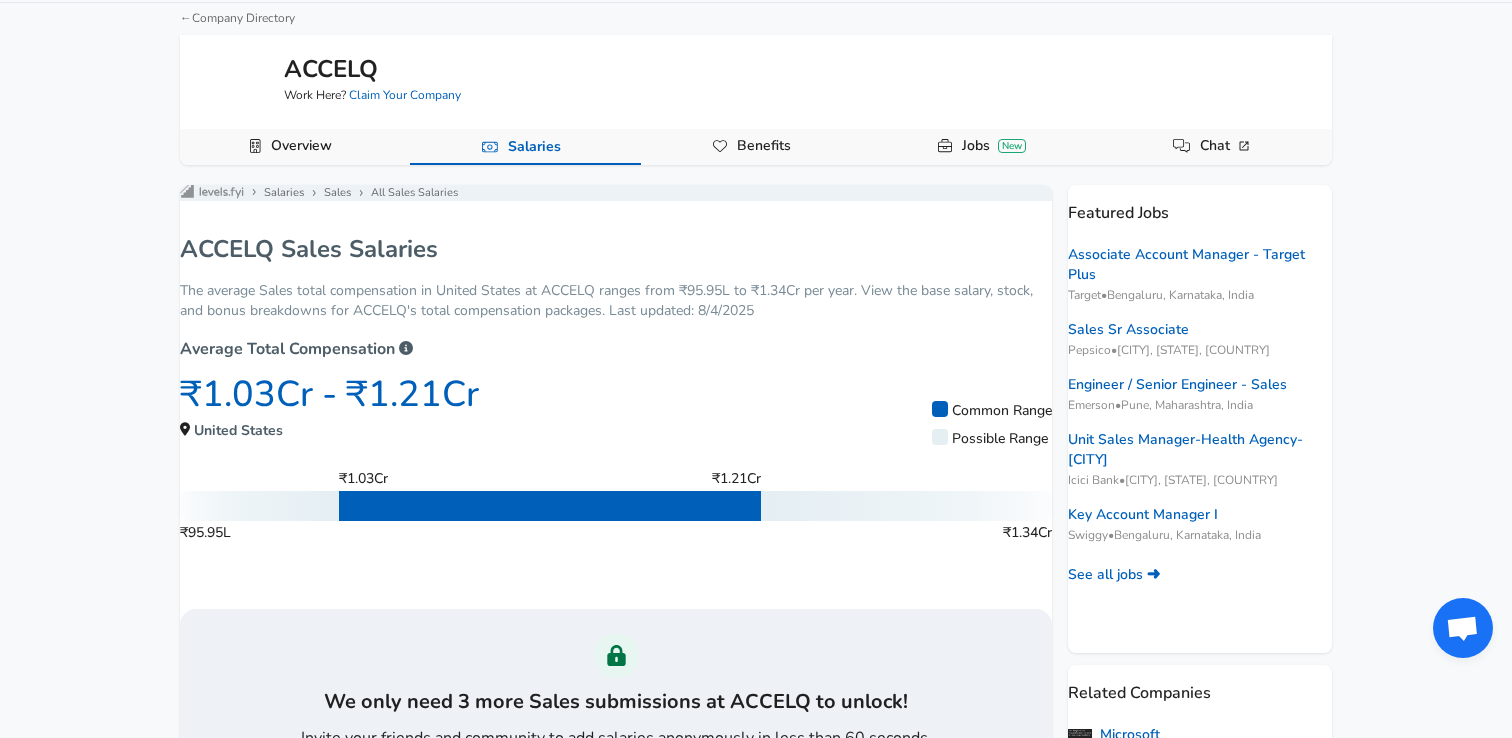 scroll, scrollTop: 0, scrollLeft: 0, axis: both 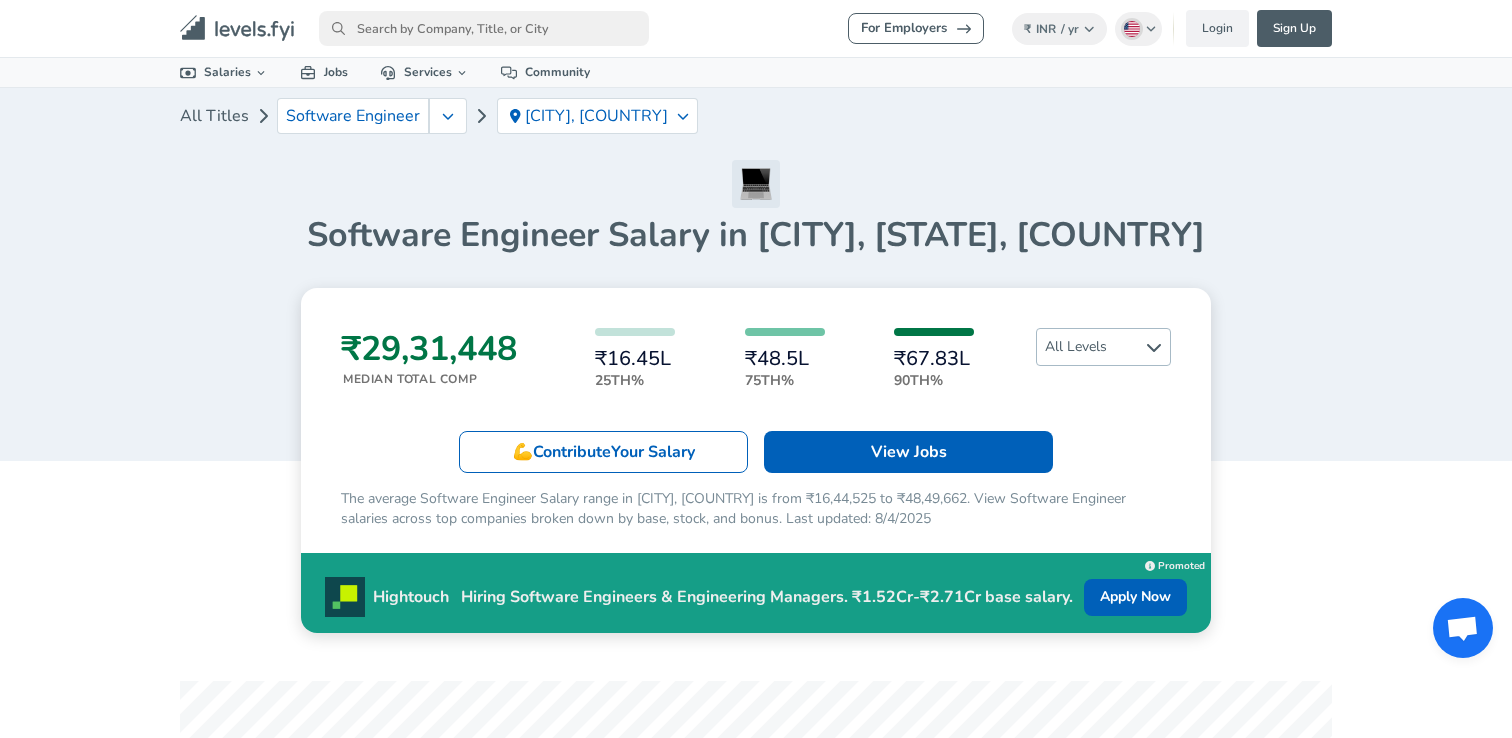 click on "All Levels" at bounding box center (1103, 347) 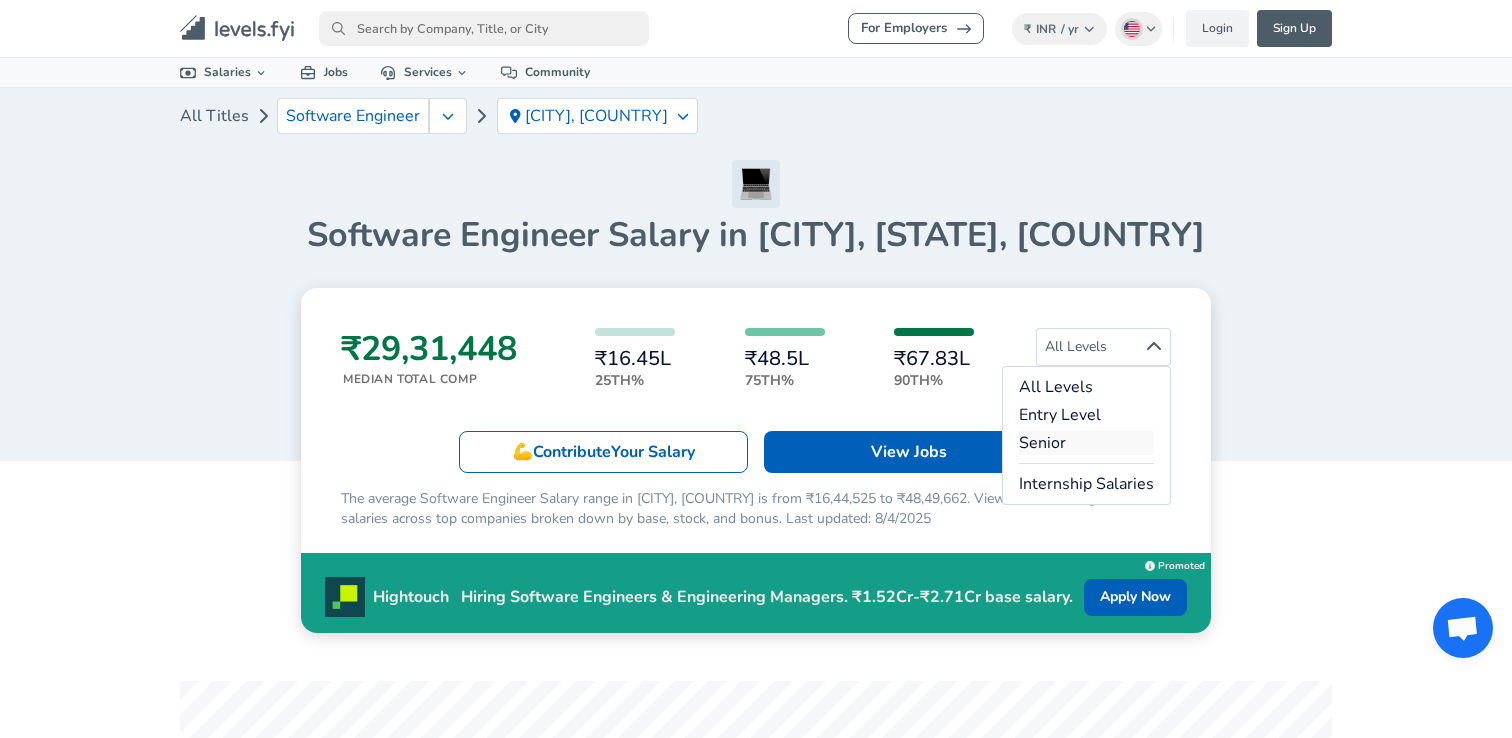 click on "Senior" at bounding box center [1086, 443] 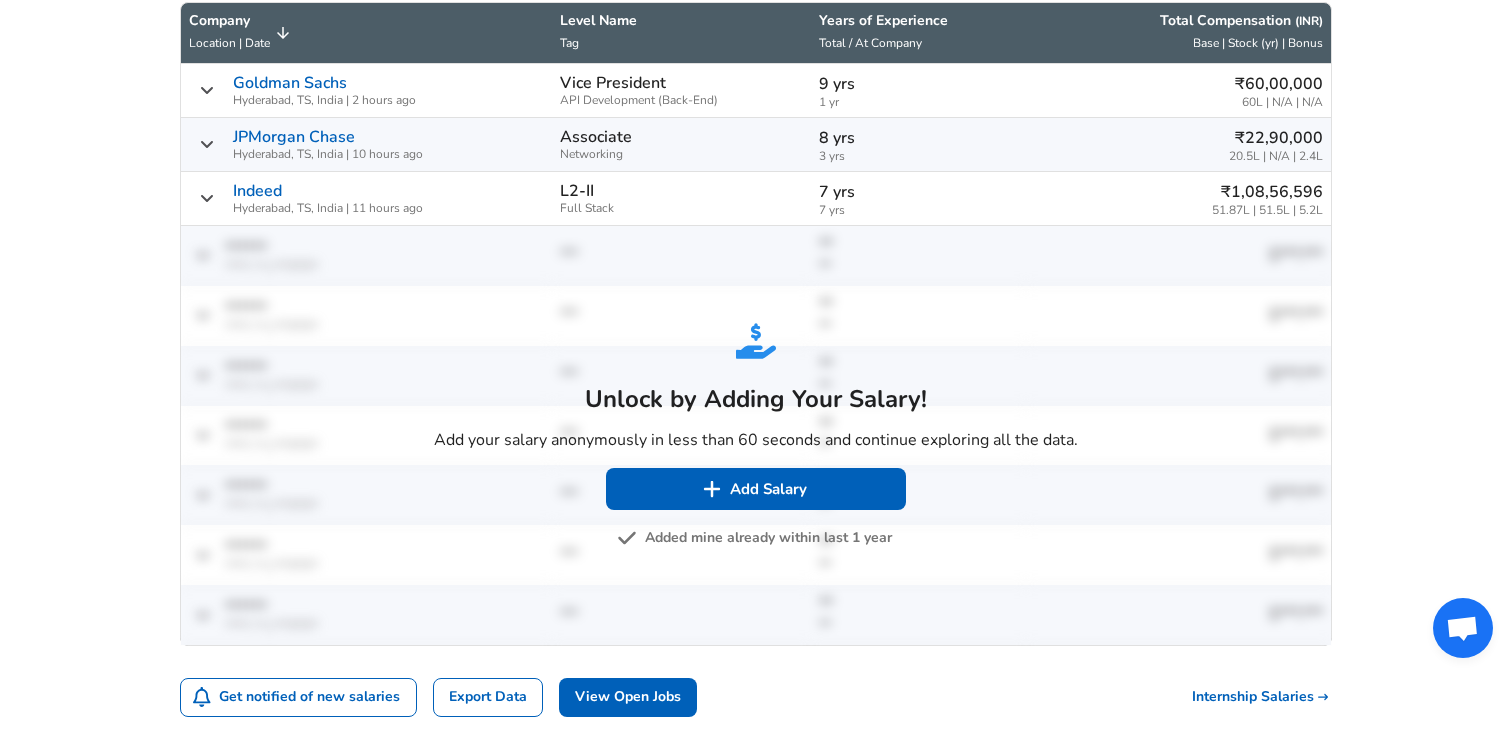 scroll, scrollTop: 869, scrollLeft: 0, axis: vertical 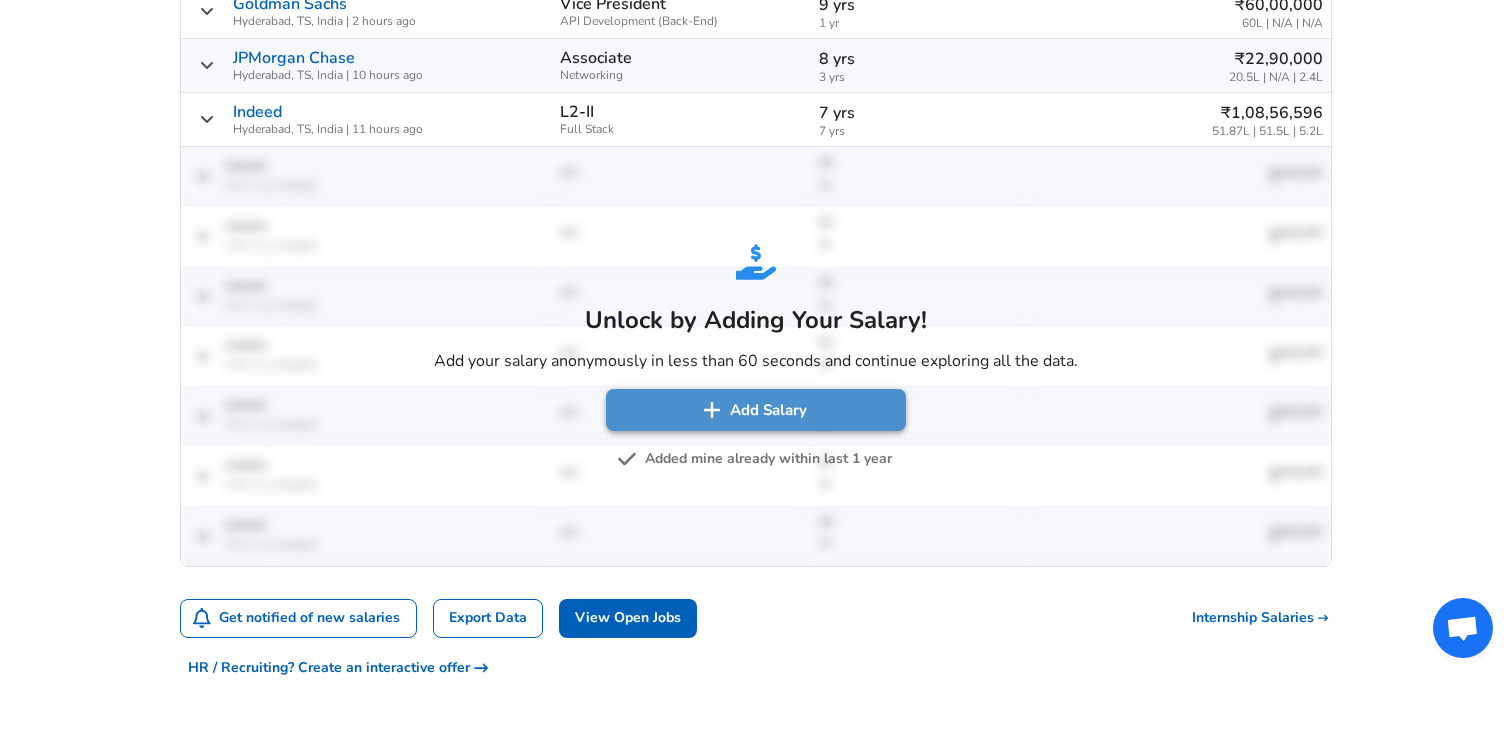 click on "Add Salary" at bounding box center (756, 410) 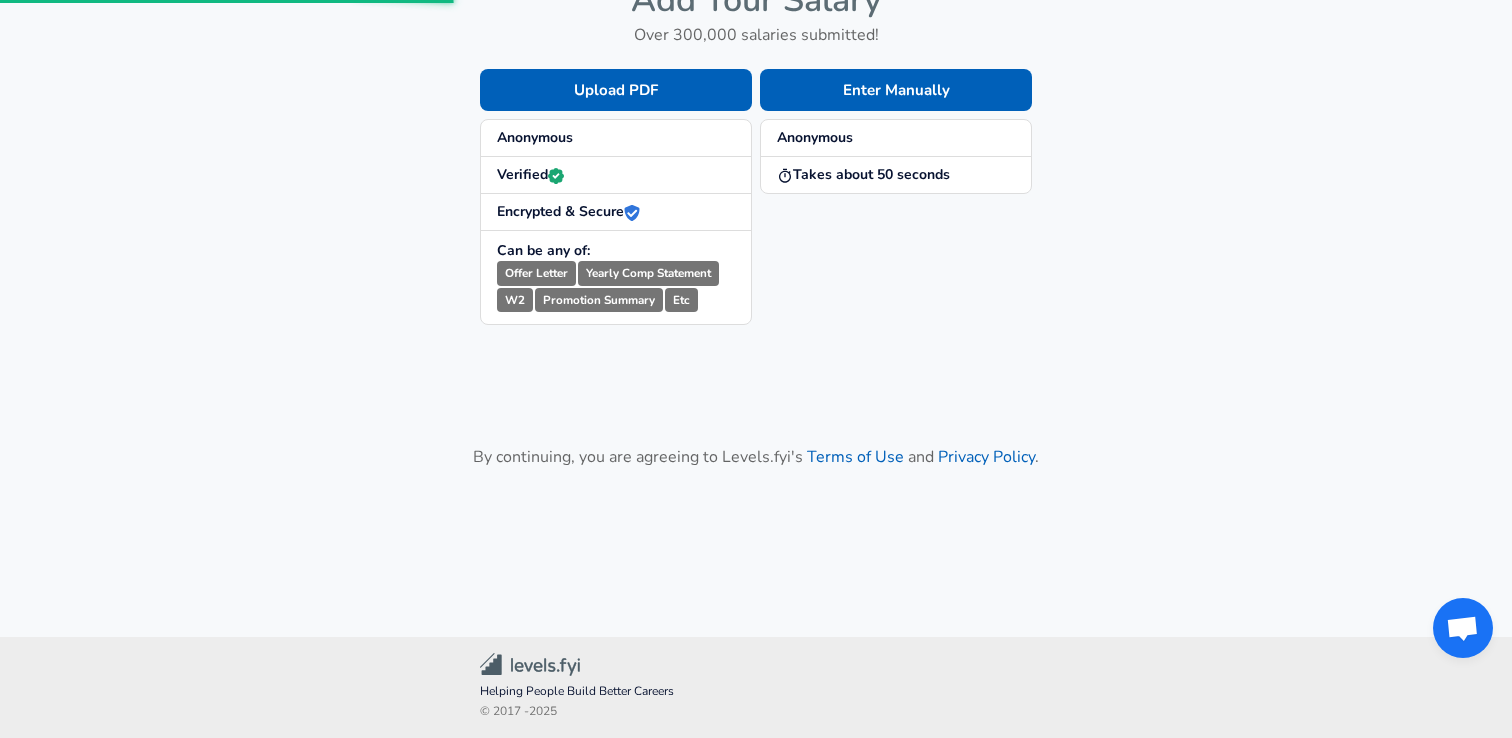scroll, scrollTop: 0, scrollLeft: 0, axis: both 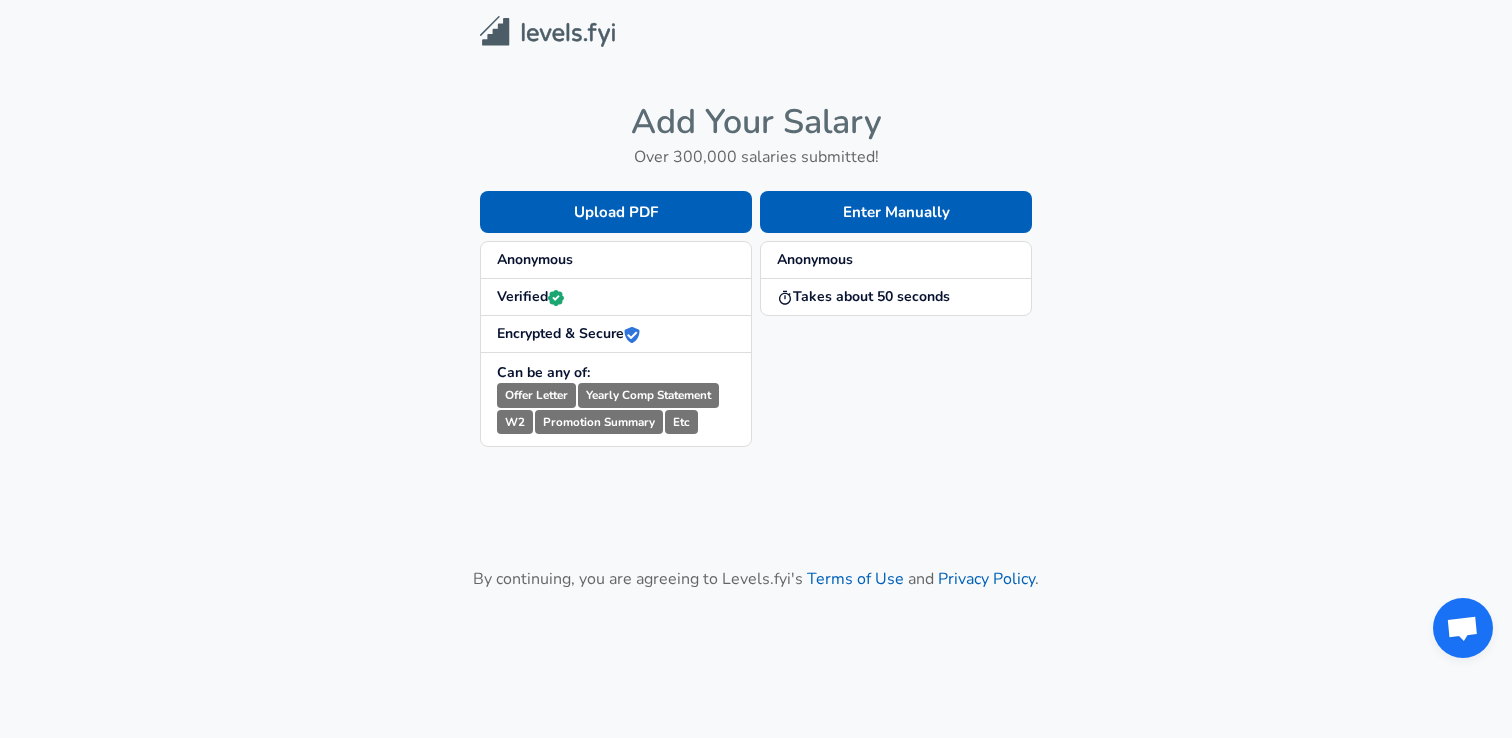 click on "Anonymous" at bounding box center (815, 259) 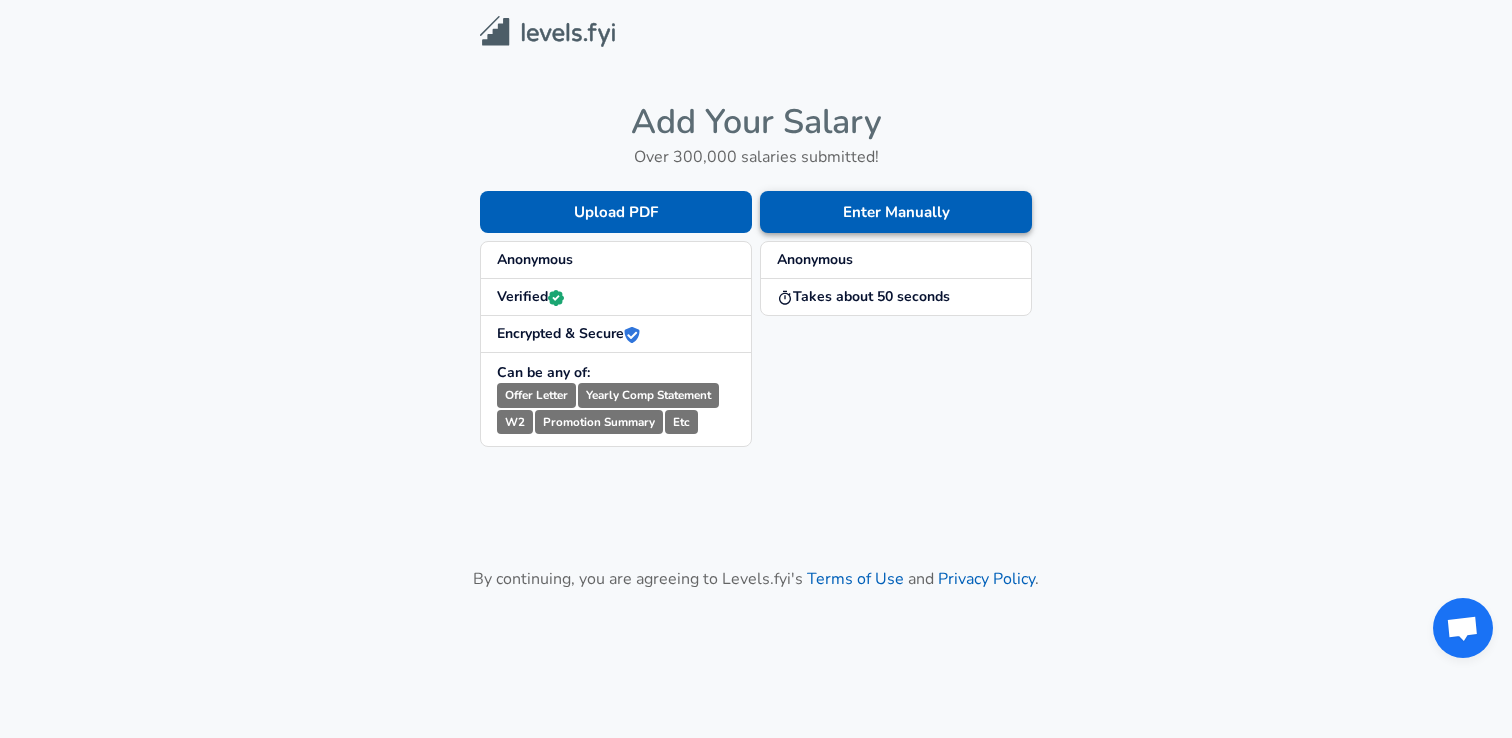 click on "Enter Manually" at bounding box center (896, 212) 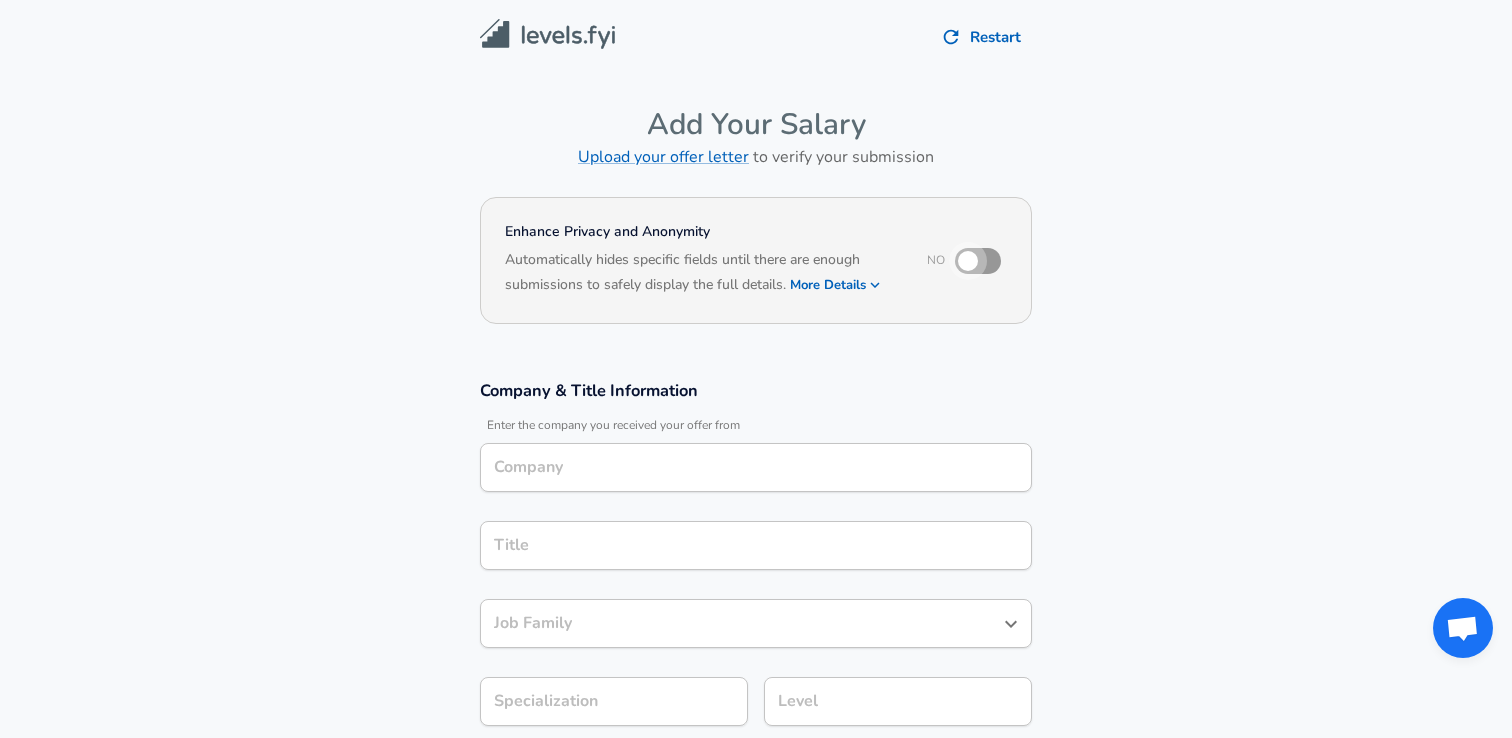 click at bounding box center [968, 261] 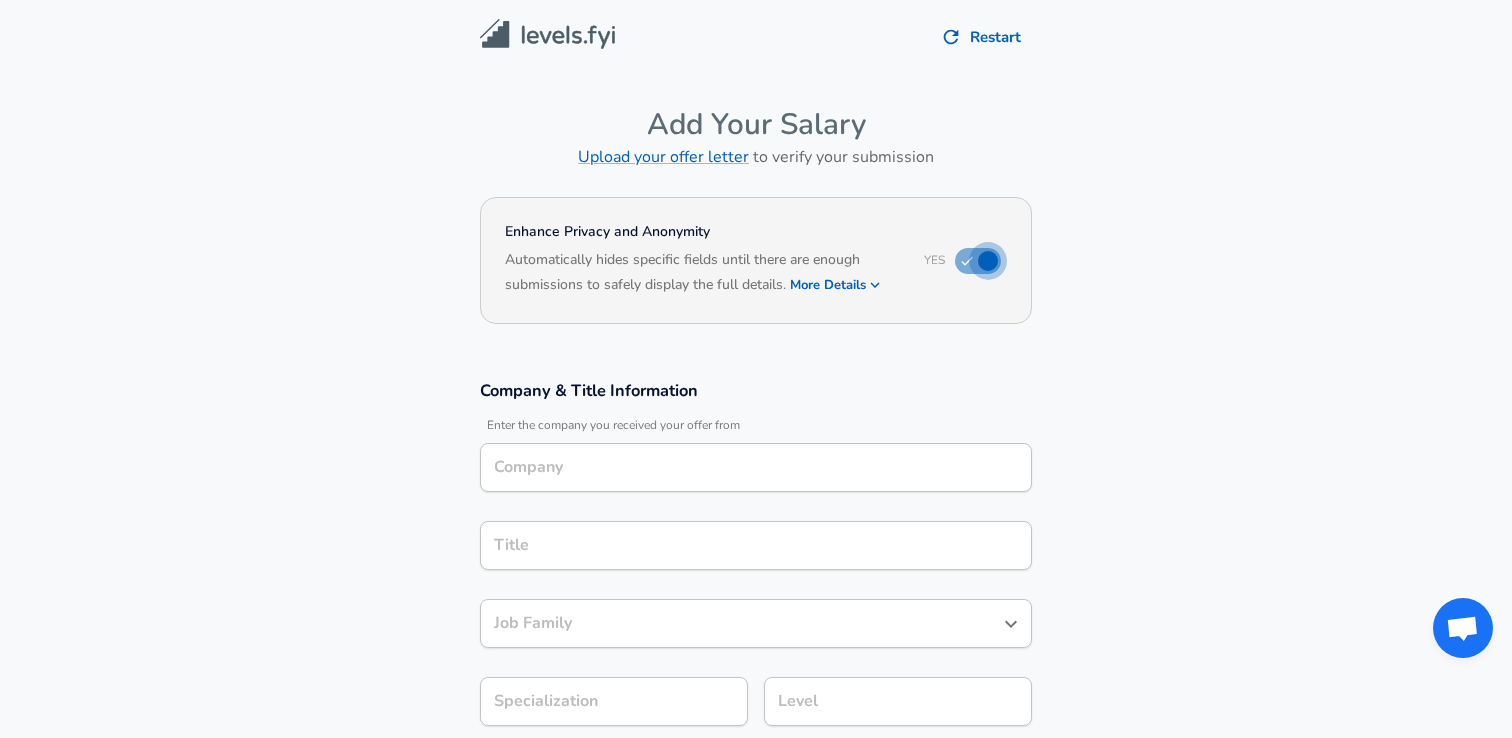 click at bounding box center [988, 261] 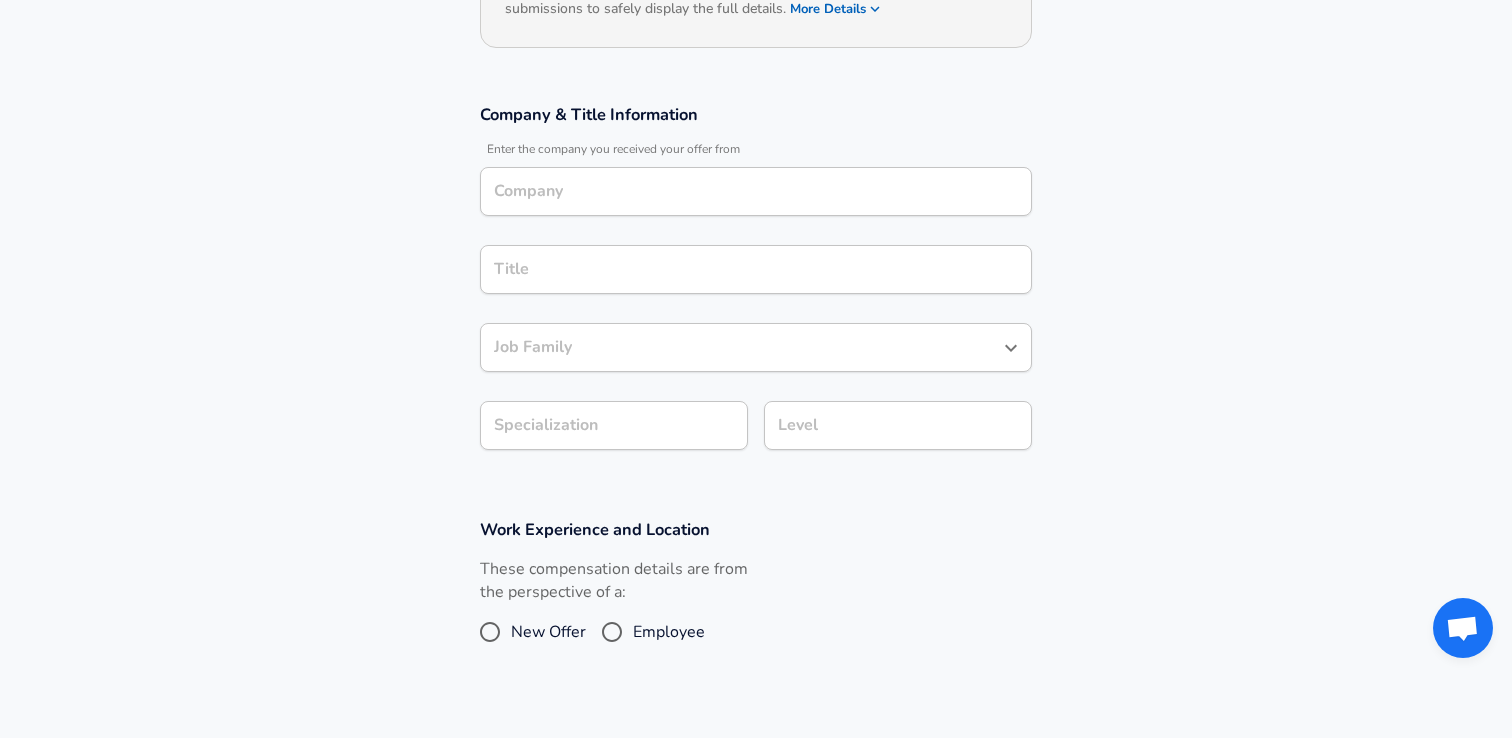 scroll, scrollTop: 275, scrollLeft: 0, axis: vertical 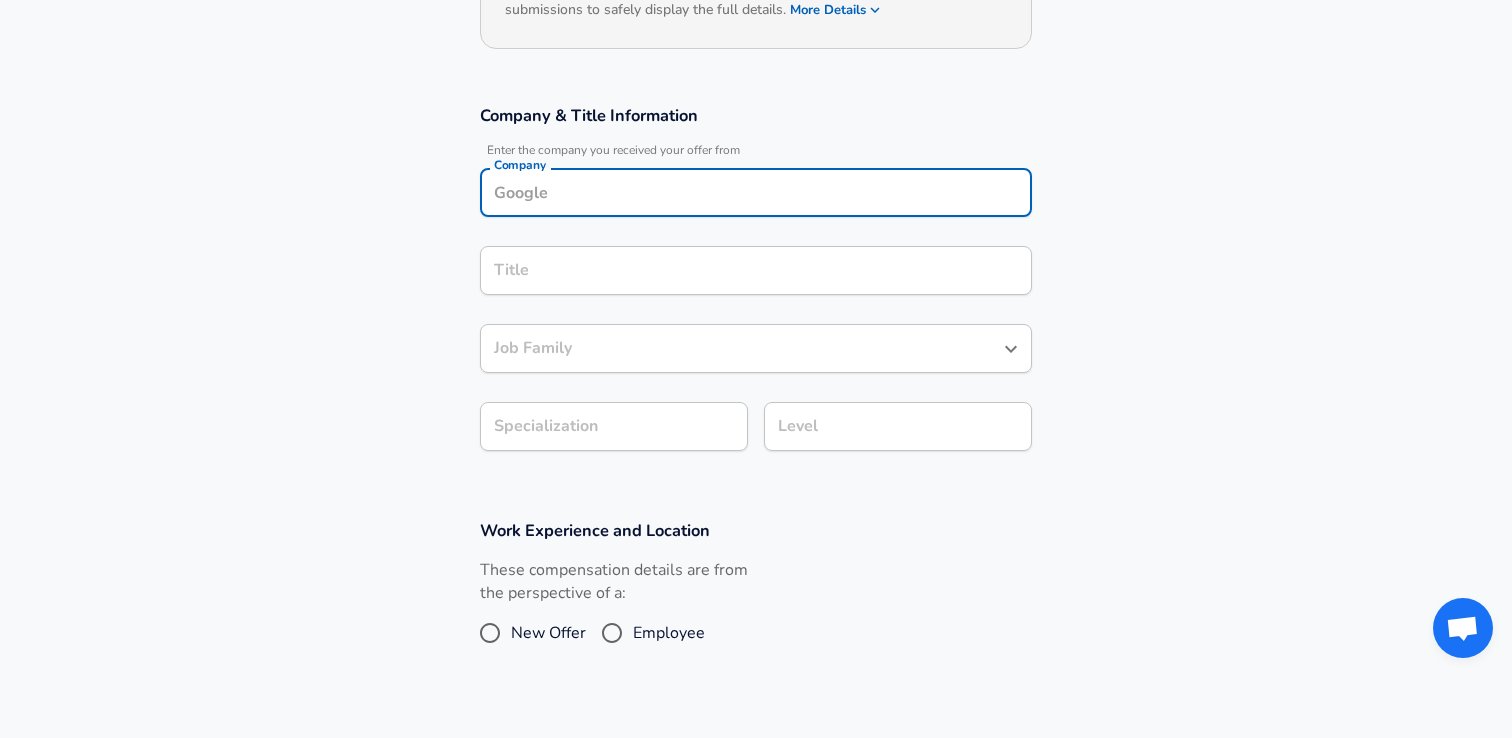 click on "Company" at bounding box center (756, 192) 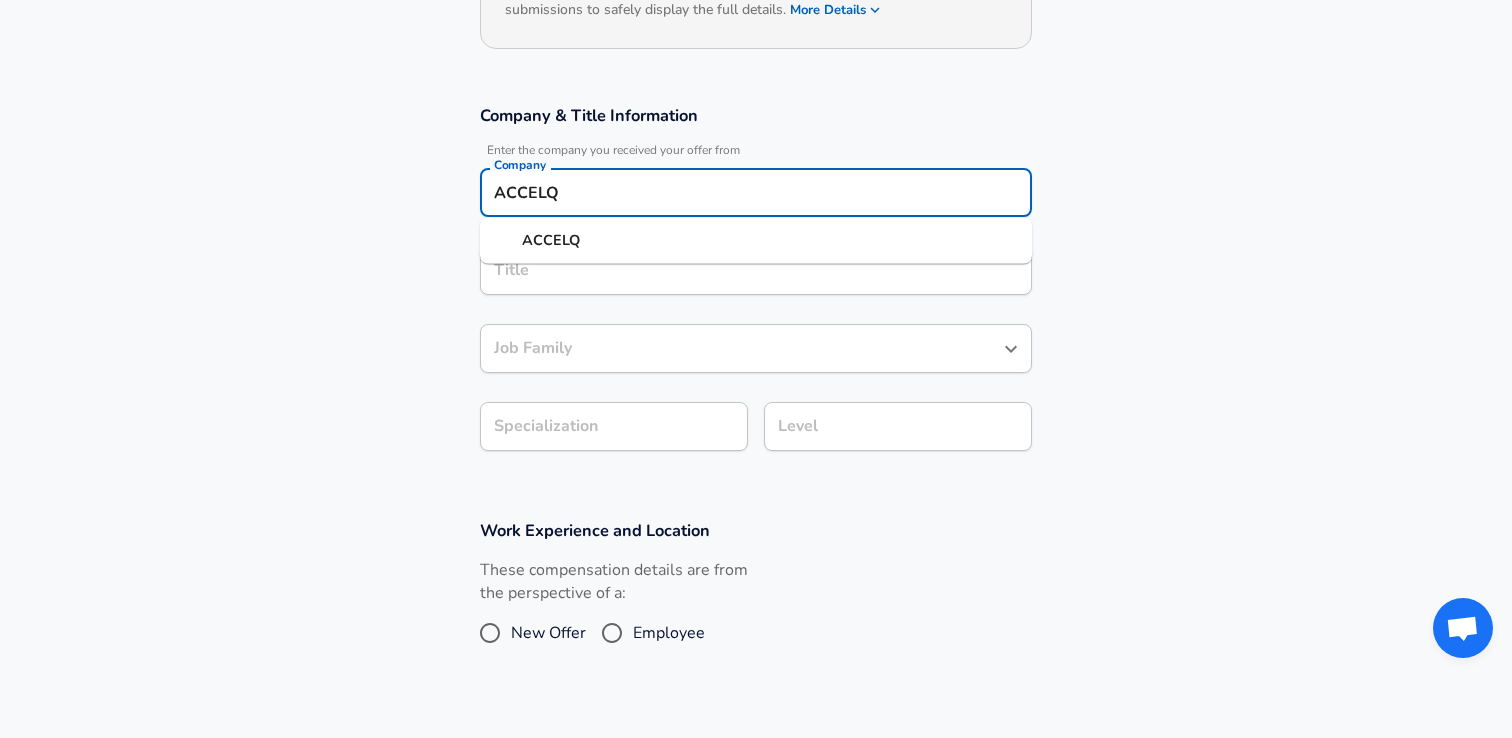 click on "ACCELQ" at bounding box center (756, 241) 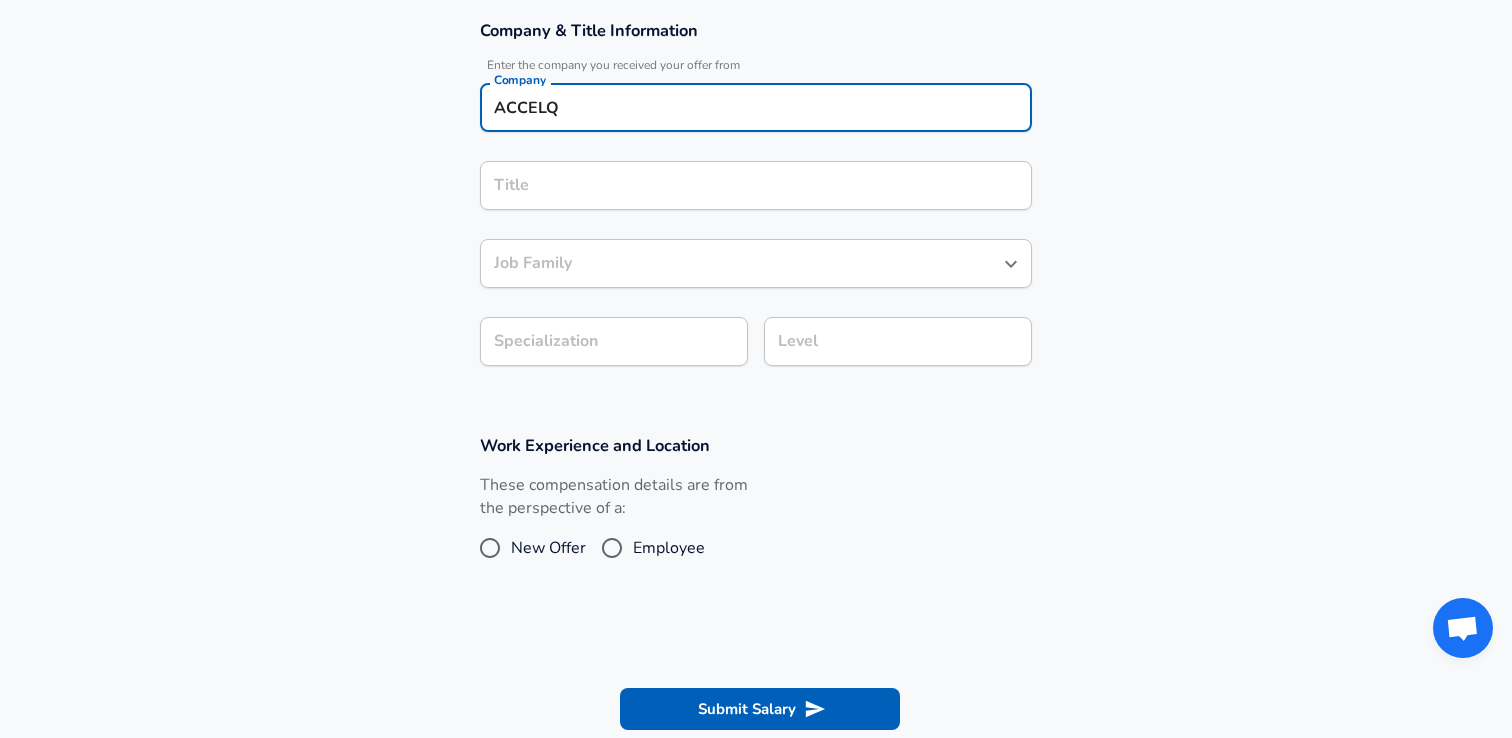 type on "ACCELQ" 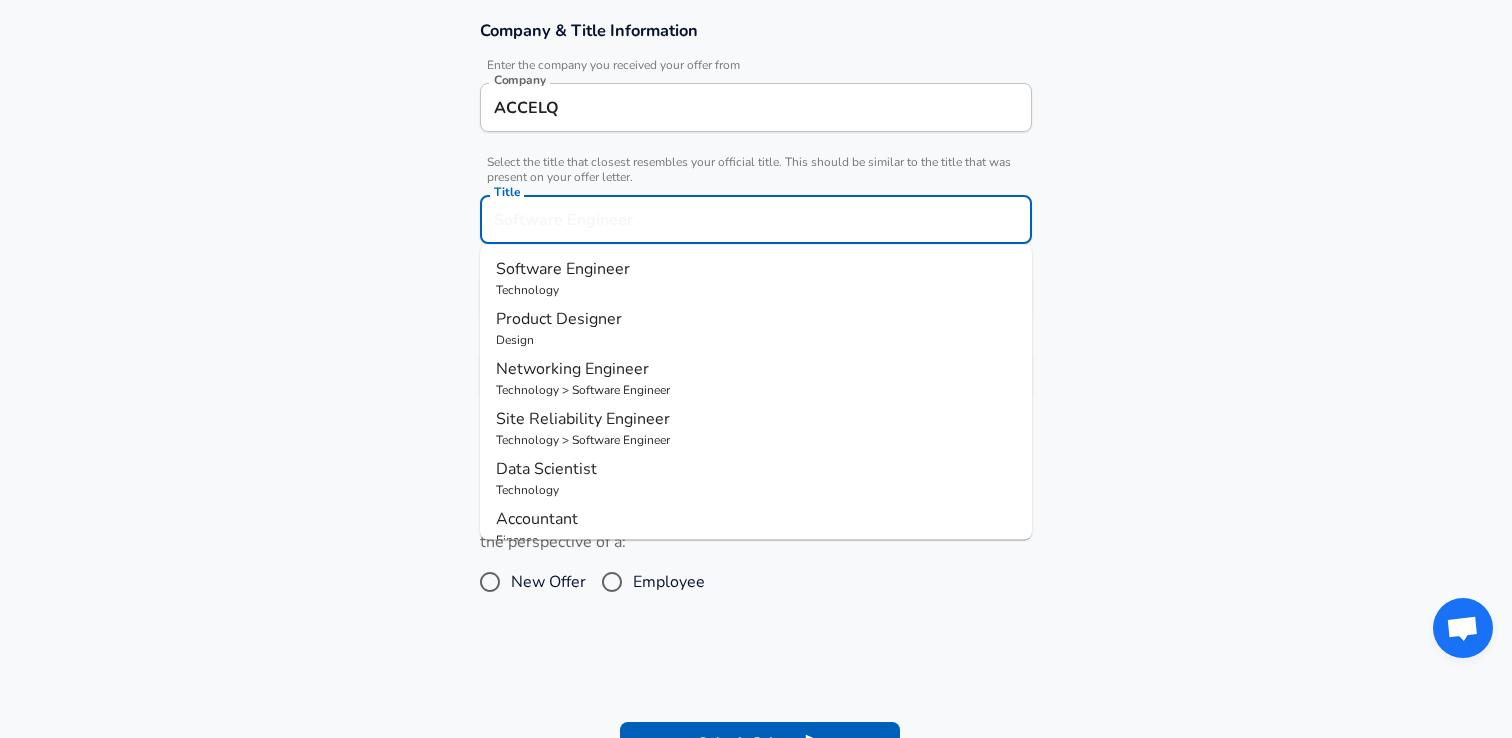 scroll, scrollTop: 400, scrollLeft: 0, axis: vertical 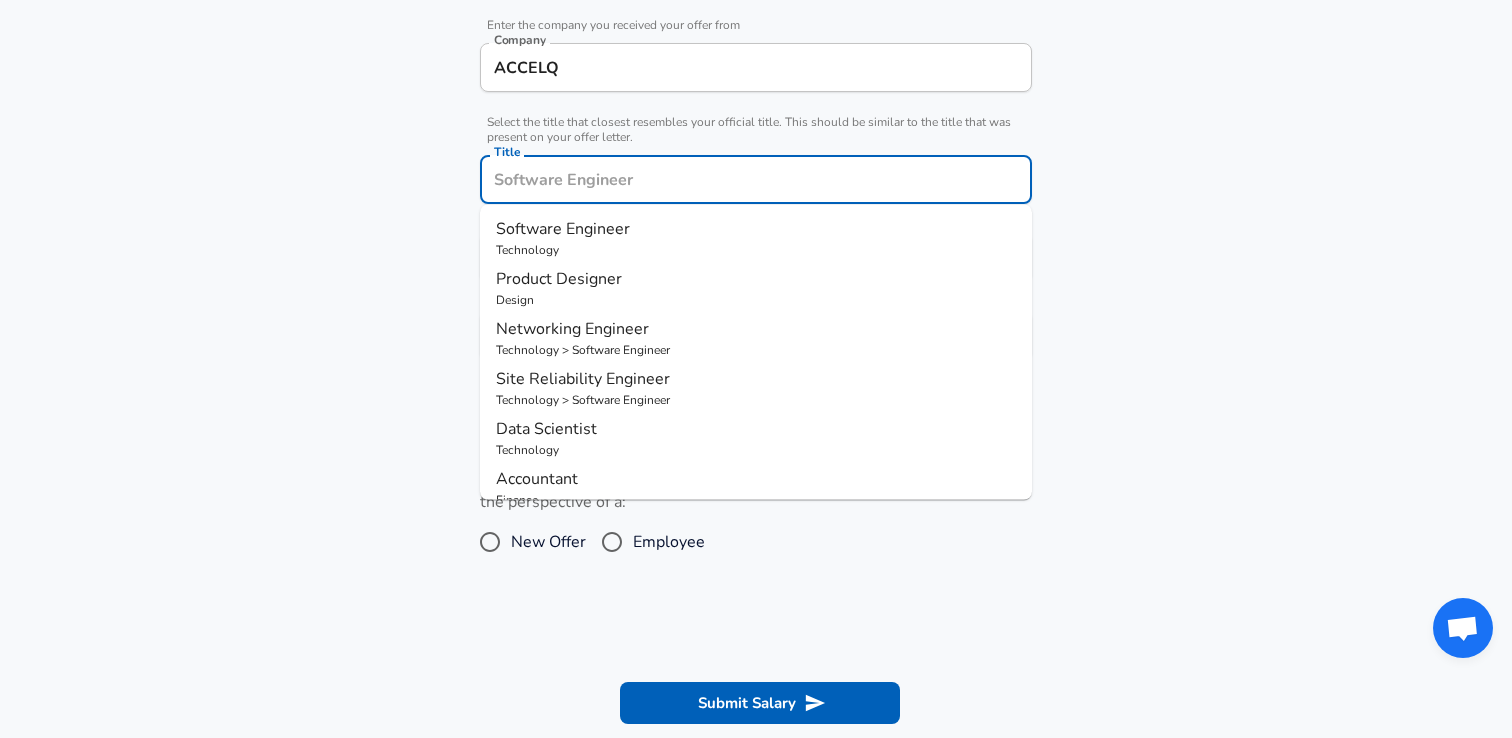 click on "Title" at bounding box center (756, 179) 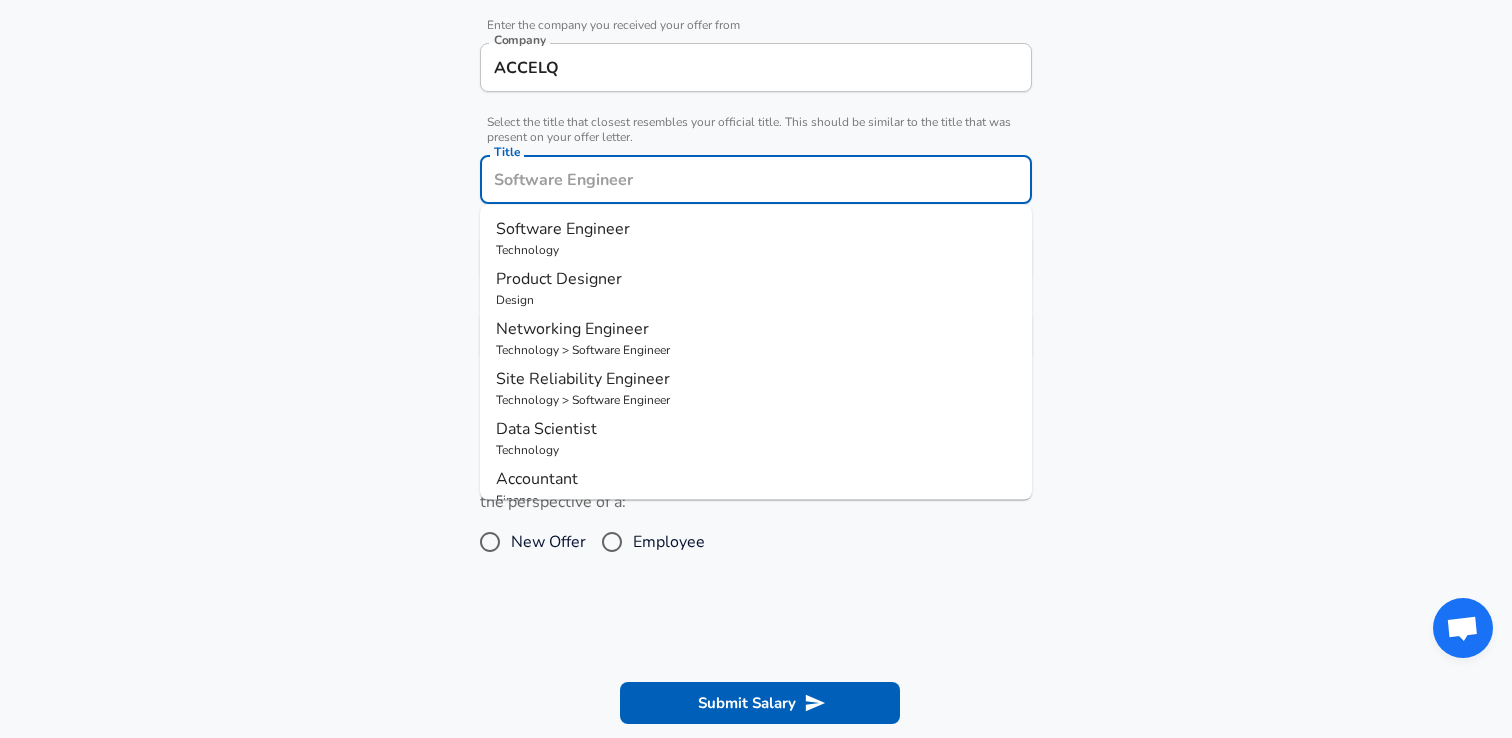 click on "Software Engineer" at bounding box center [563, 229] 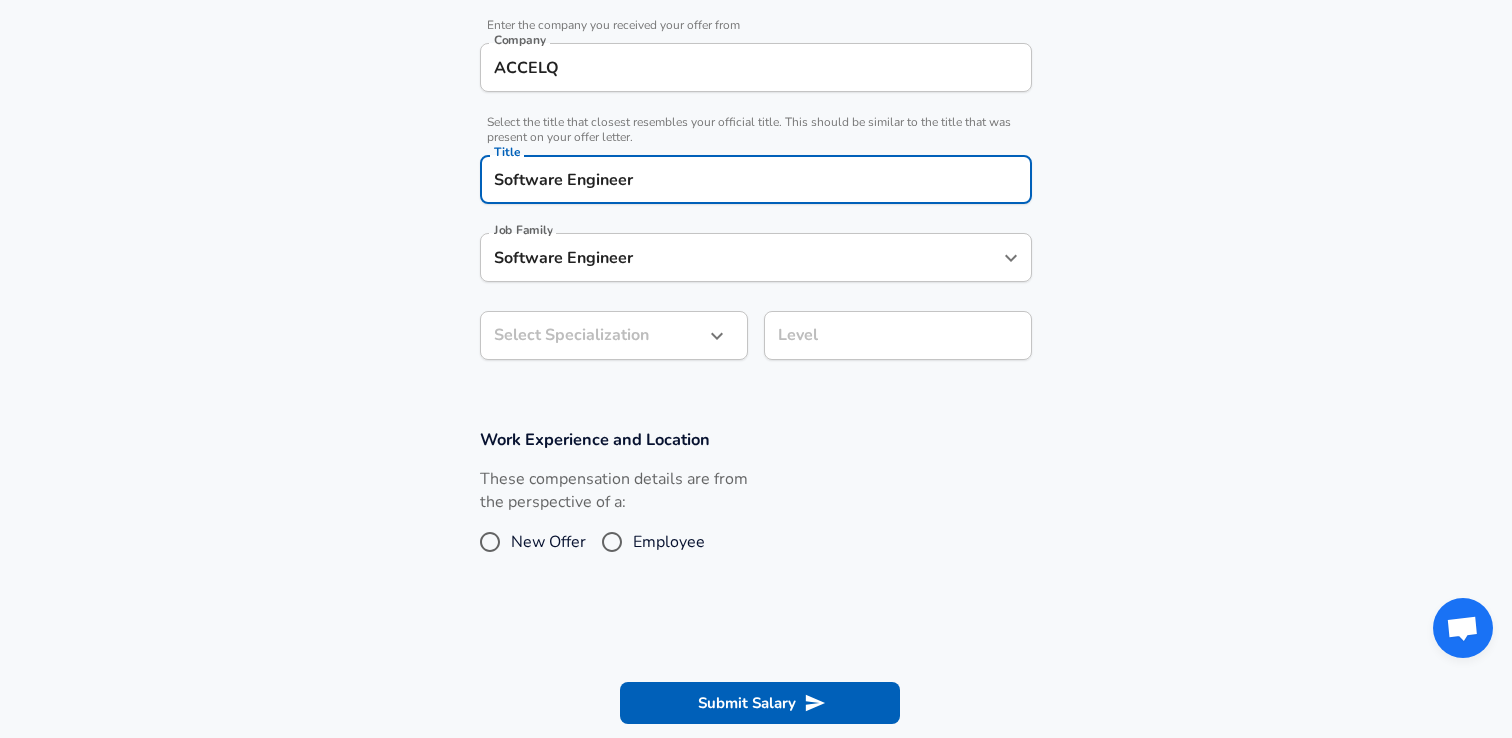 scroll, scrollTop: 460, scrollLeft: 0, axis: vertical 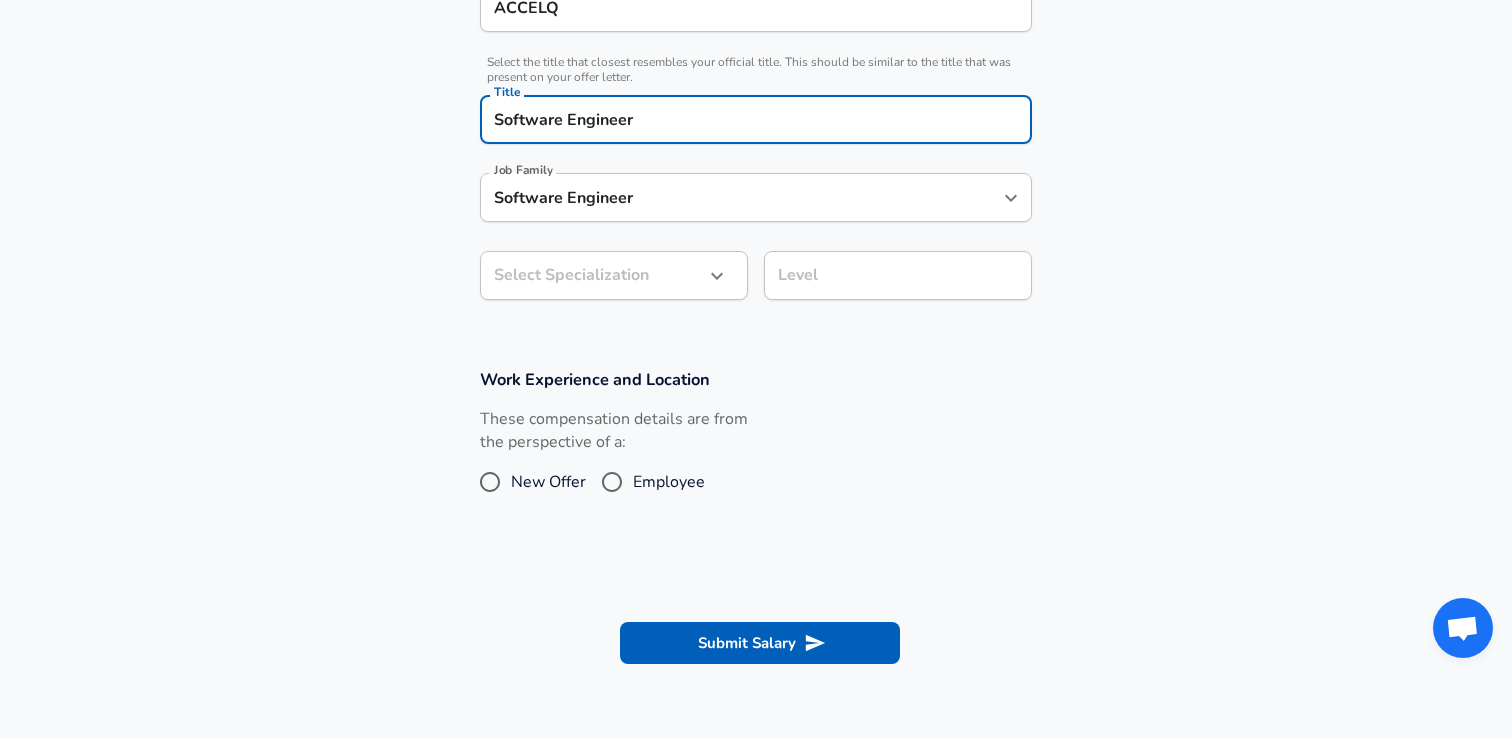 click on "Restart Add Your Salary Upload your offer letter   to verify your submission Enhance Privacy and Anonymity No Automatically hides specific fields until there are enough submissions to safely display the full details.   More Details Based on your submission and the data points that we have already collected, we will automatically hide and anonymize specific fields if there aren't enough data points to remain sufficiently anonymous. Company & Title Information   Enter the company you received your offer from Company ACCELQ Company   Select the title that closest resembles your official title. This should be similar to the title that was present on your offer letter. Title Software Engineer Title Job Family Software Engineer Job Family Select Specialization ​ Select Specialization Level Level Work Experience and Location These compensation details are from the perspective of a: New Offer Employee Submit Salary By continuing, you are agreeing to Levels.fyi's   Terms of Use   and   Privacy Policy . © 2017 -" at bounding box center [756, -91] 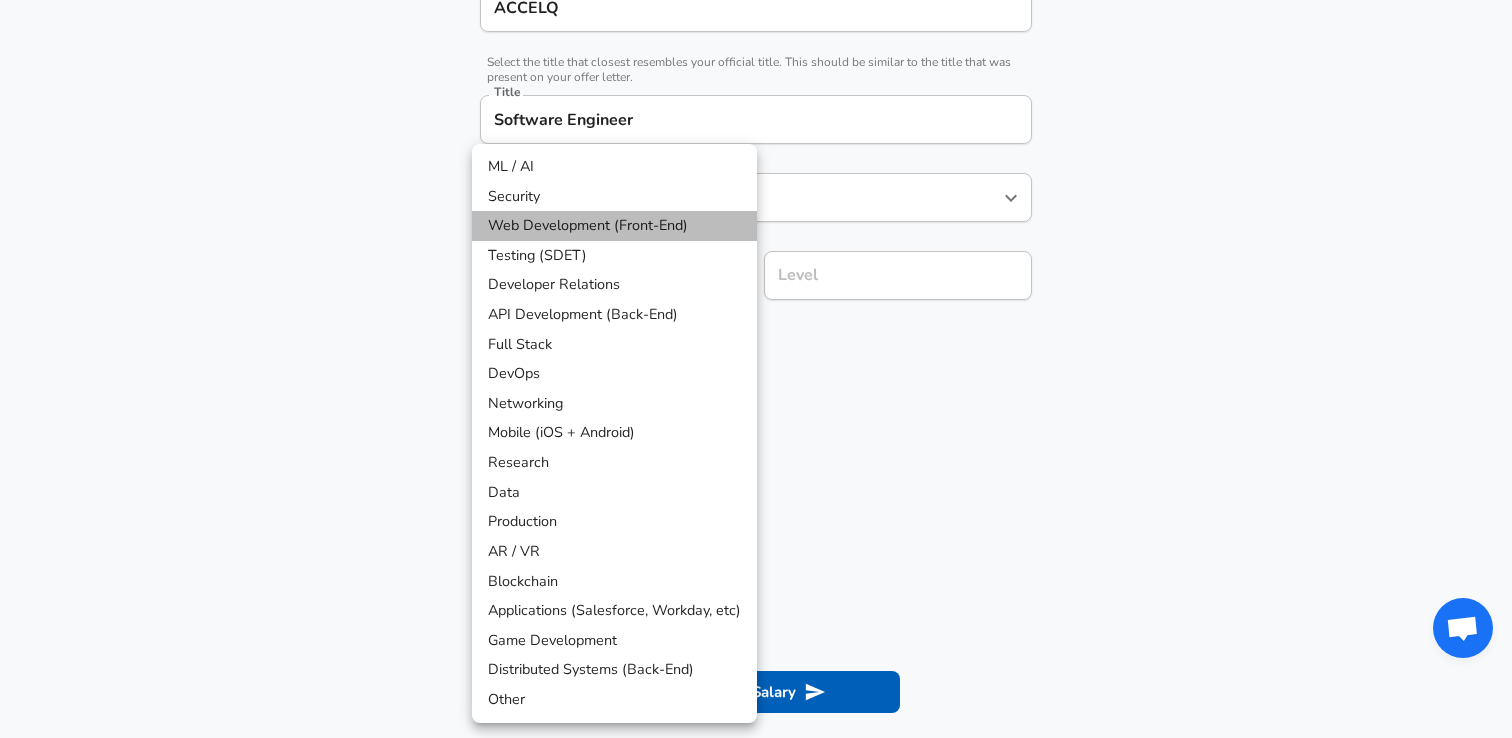 click on "Web Development (Front-End)" at bounding box center [614, 226] 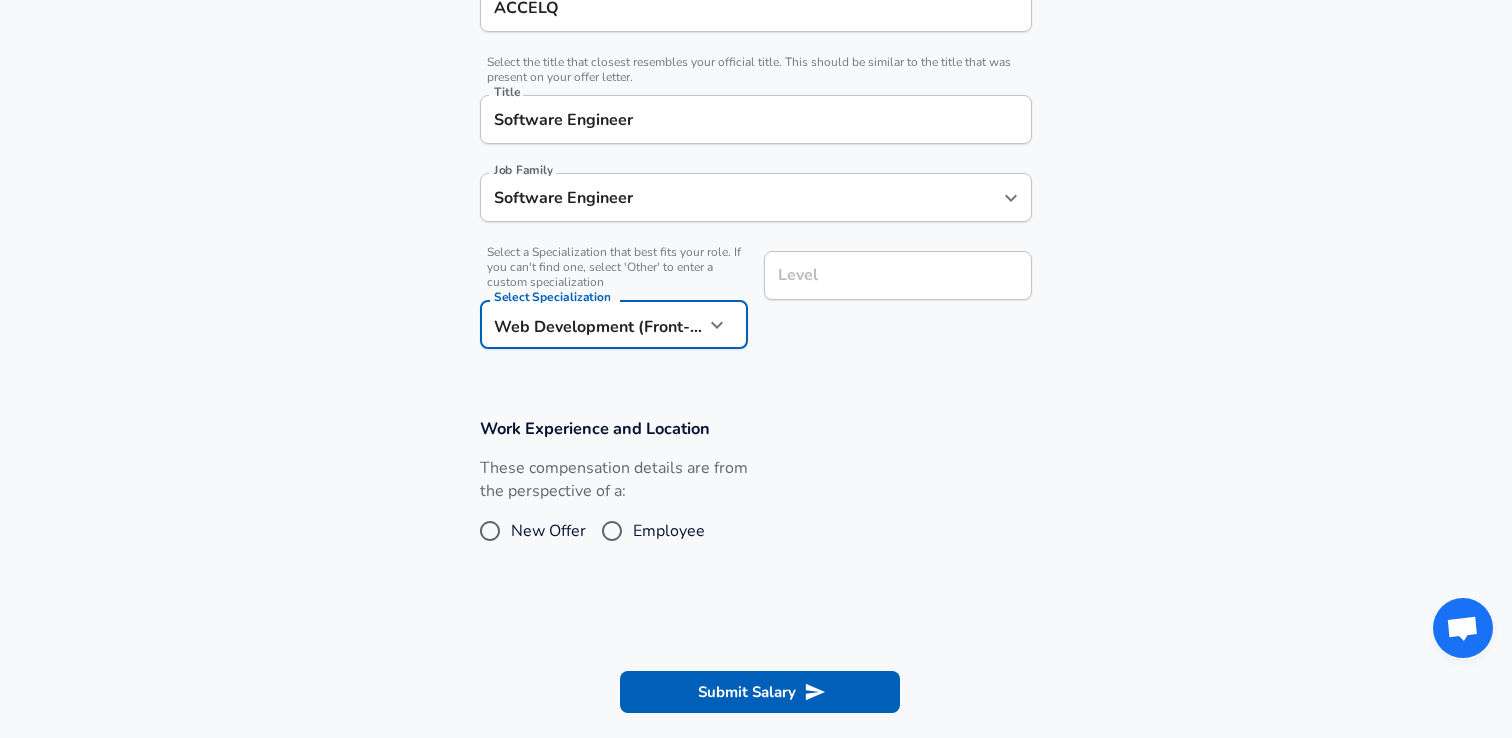 click on "Level" at bounding box center [898, 275] 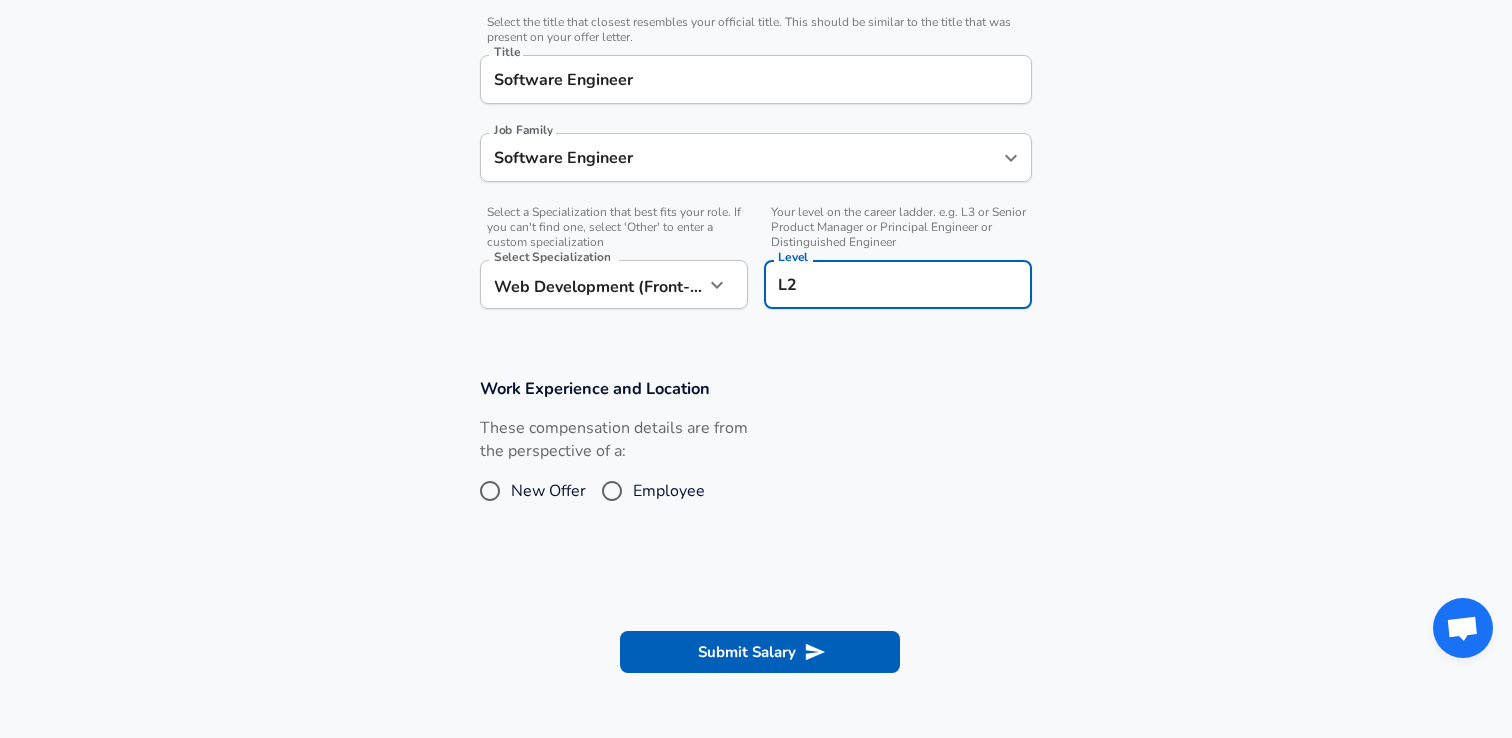 type on "L2" 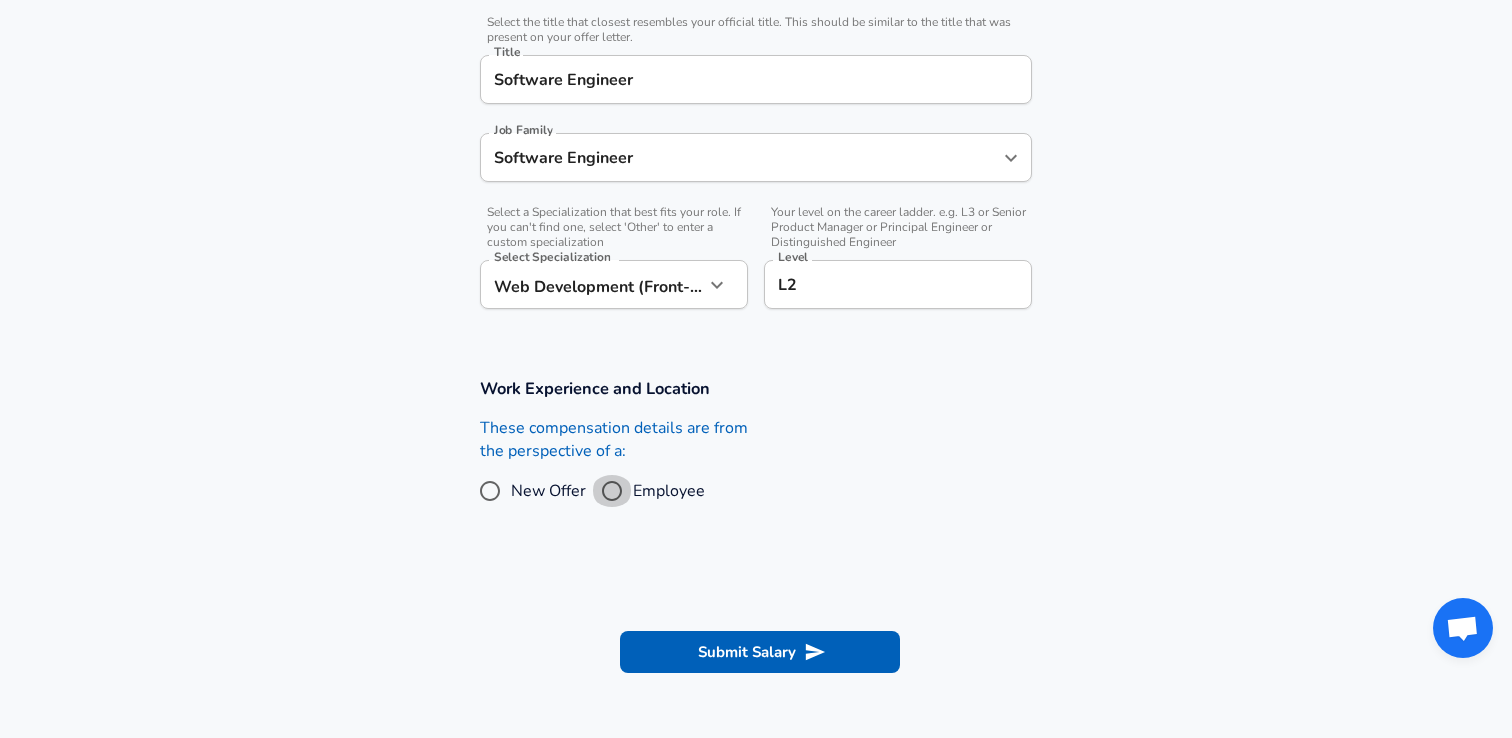 click on "Employee" at bounding box center [612, 491] 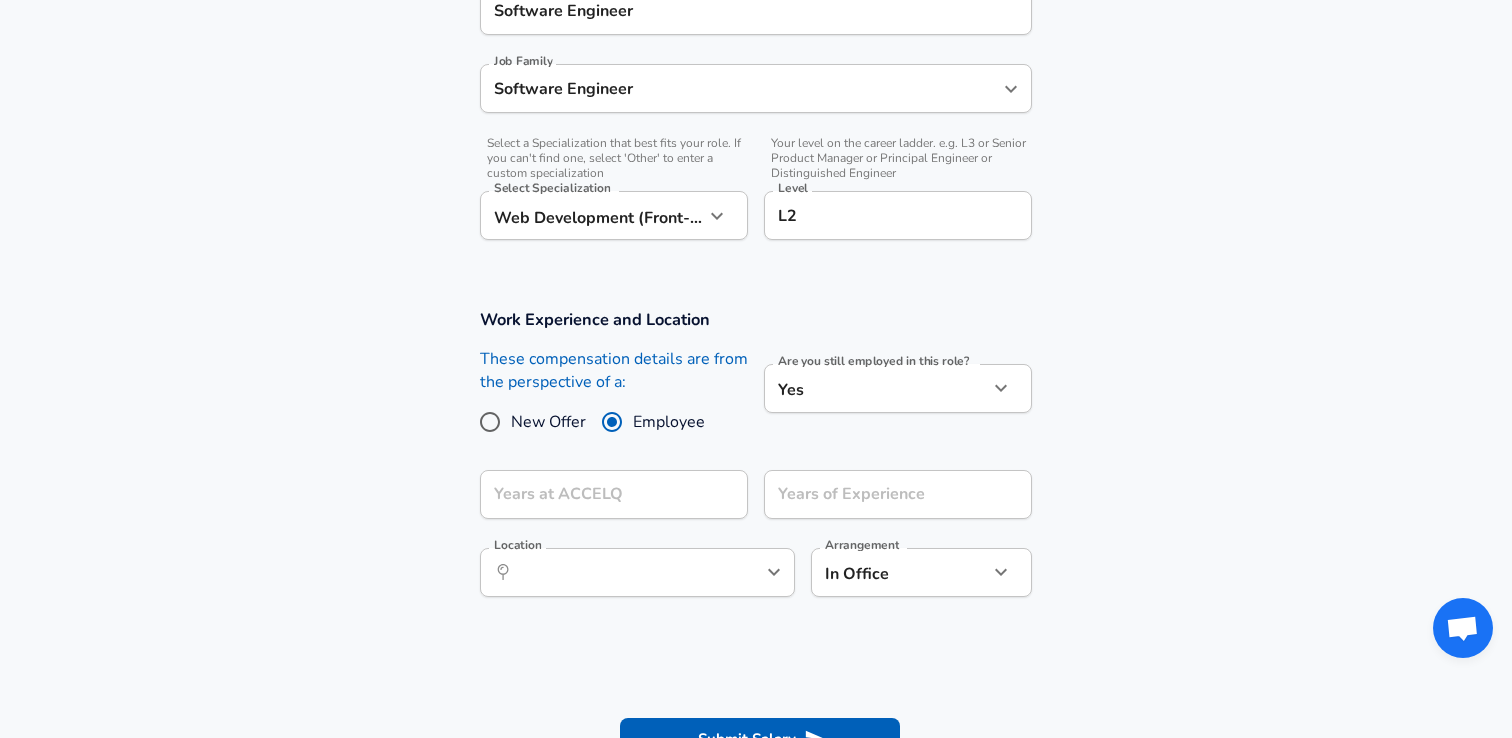 scroll, scrollTop: 571, scrollLeft: 0, axis: vertical 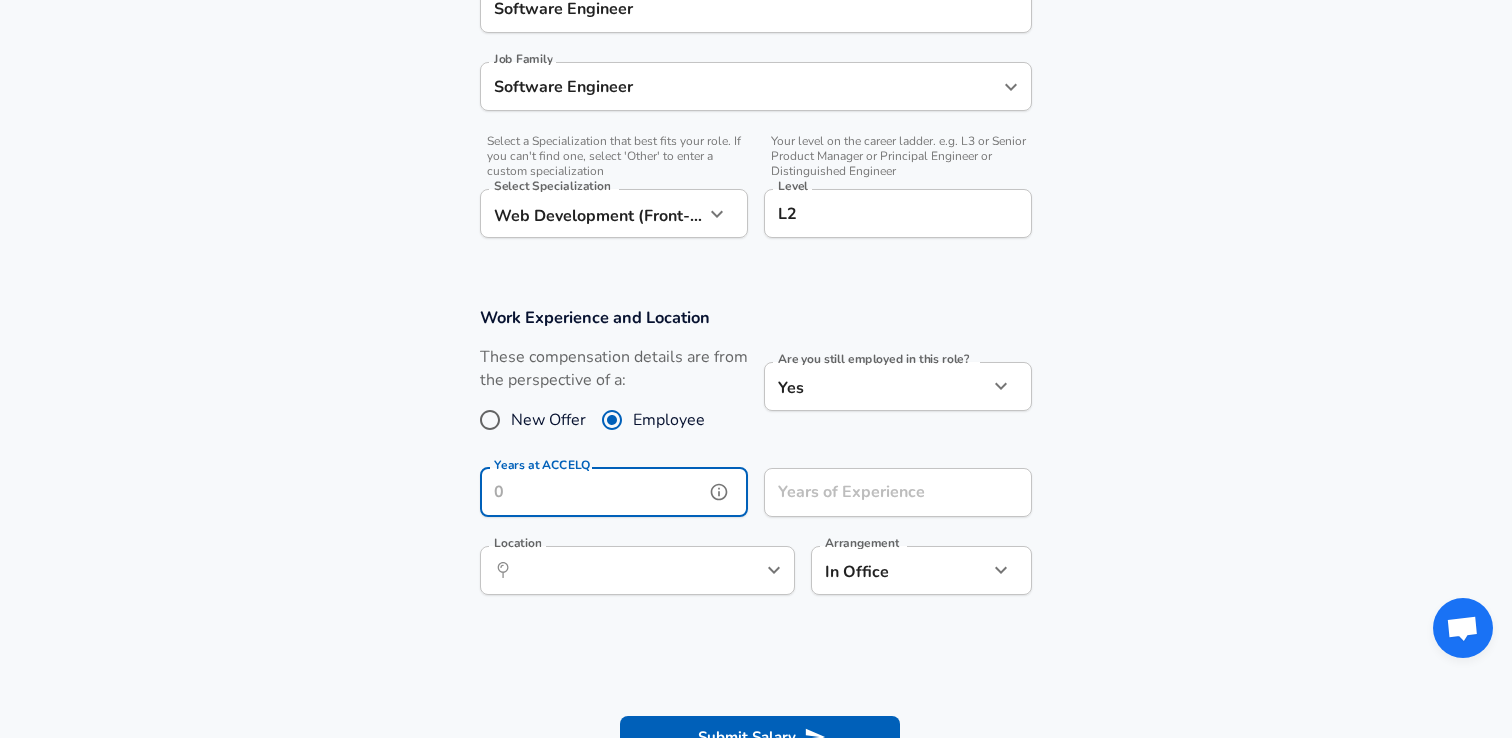 click on "Years at ACCELQ" at bounding box center [592, 492] 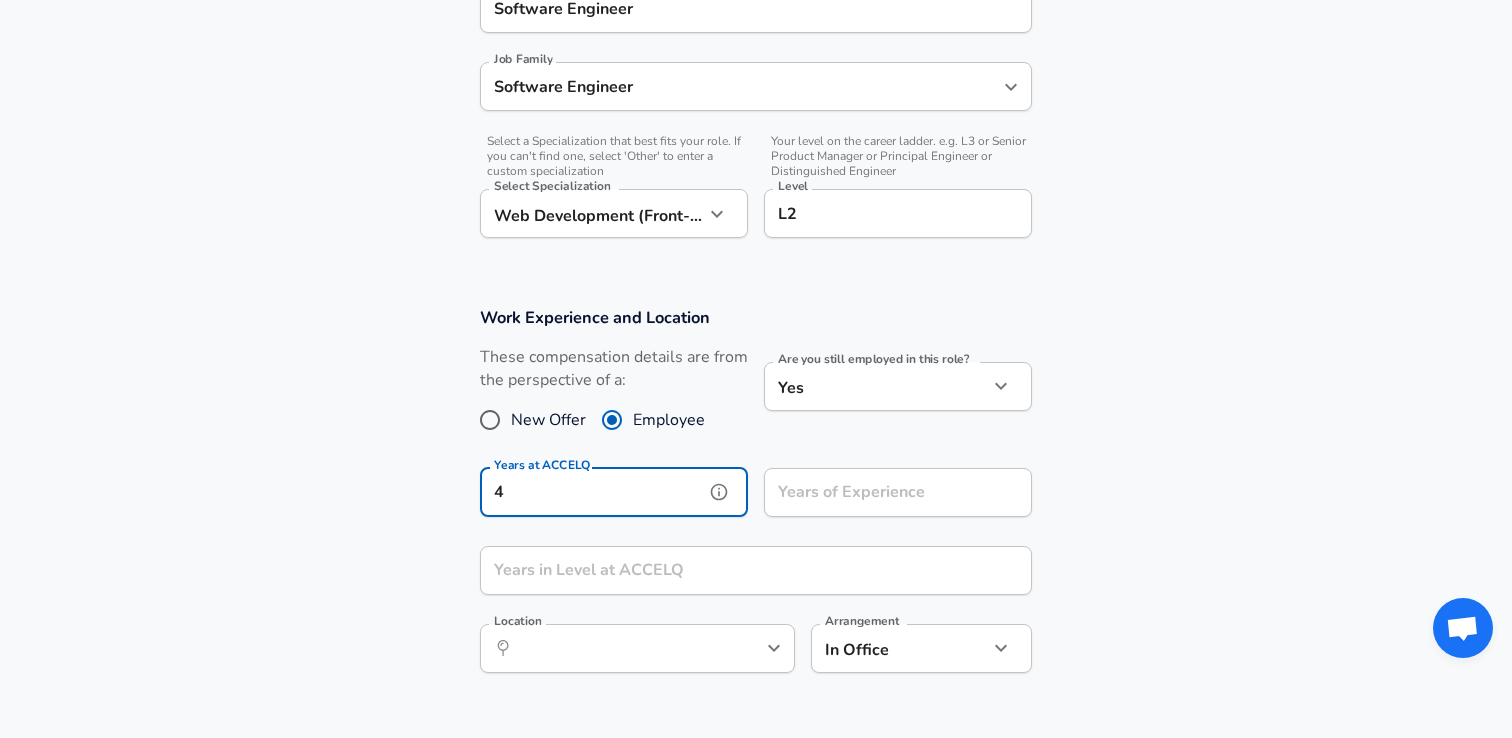 type on "4" 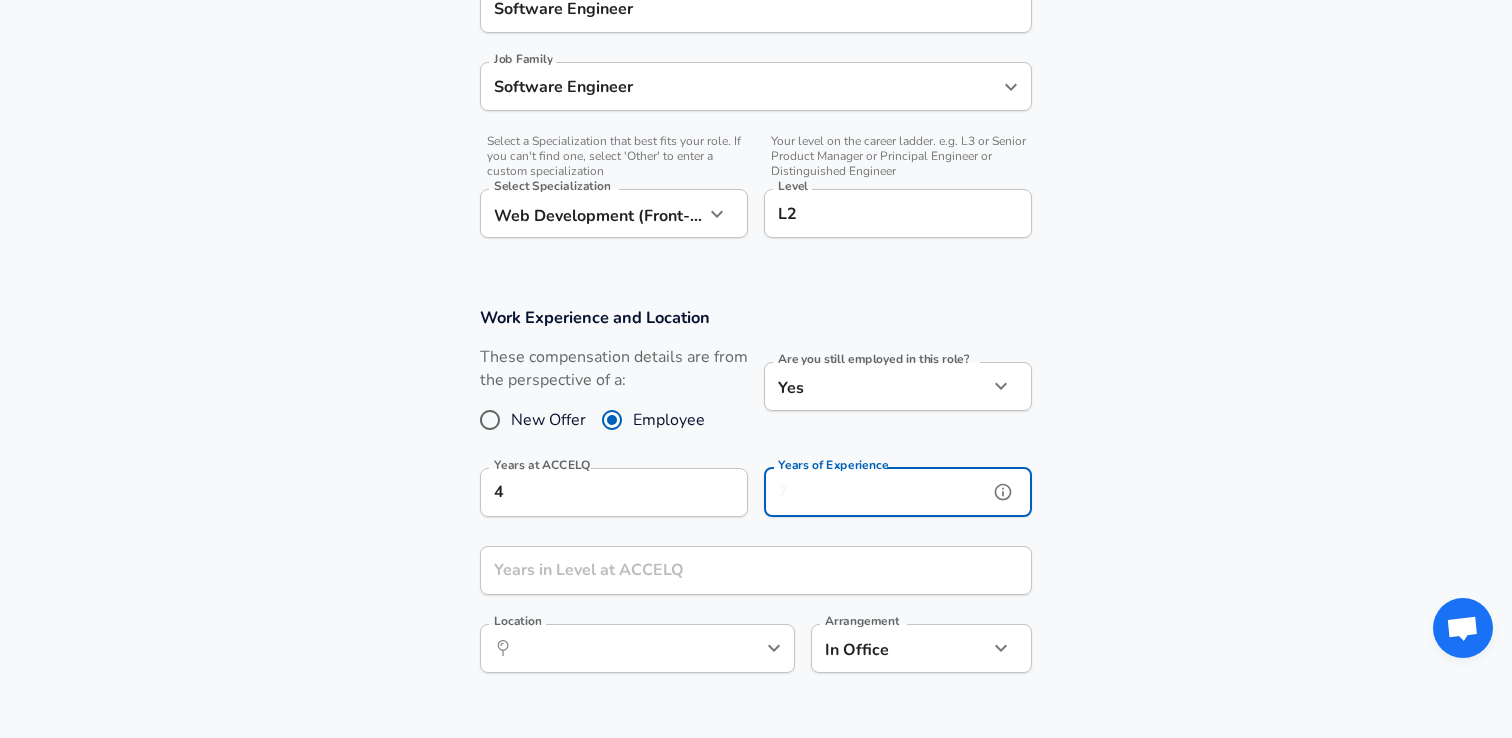 click on "Years of Experience" at bounding box center [876, 492] 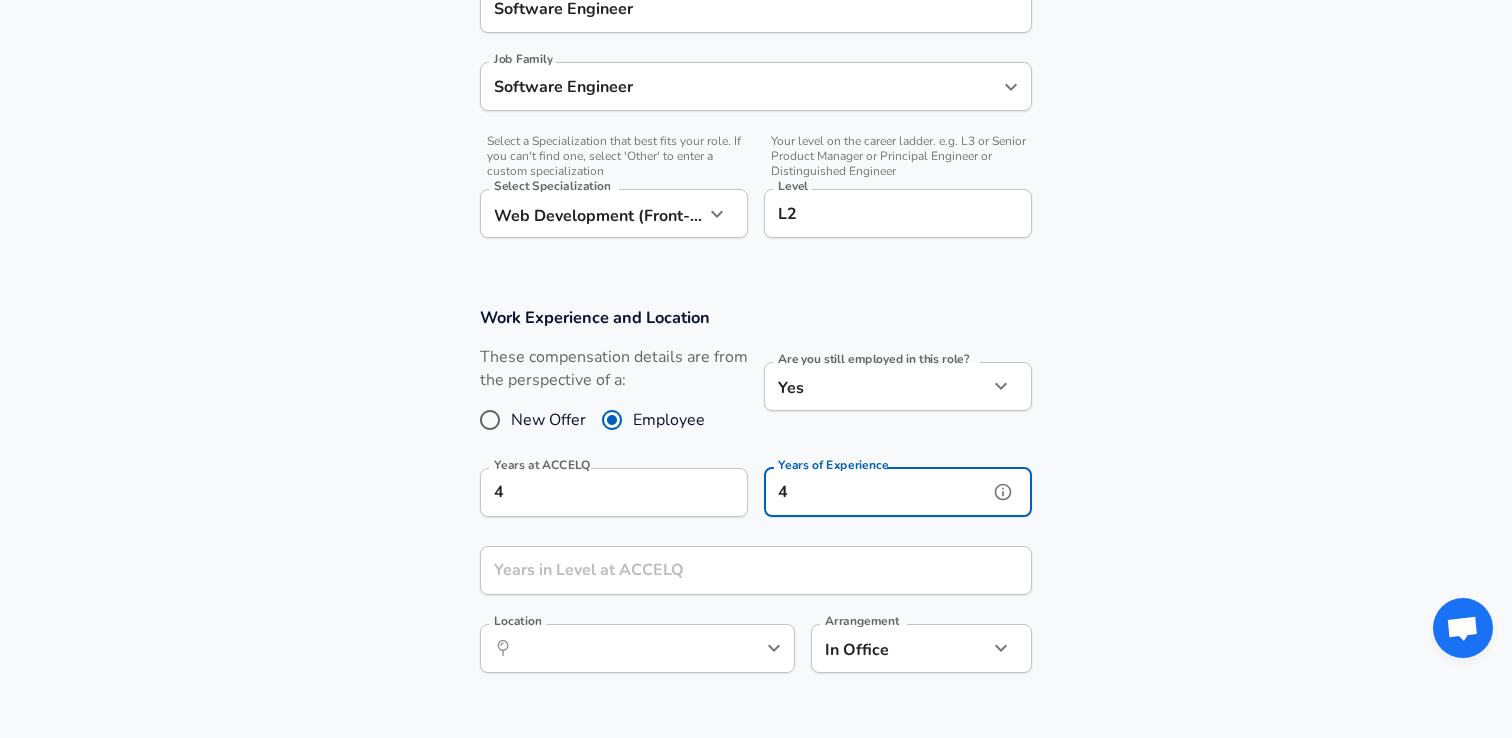 type on "4" 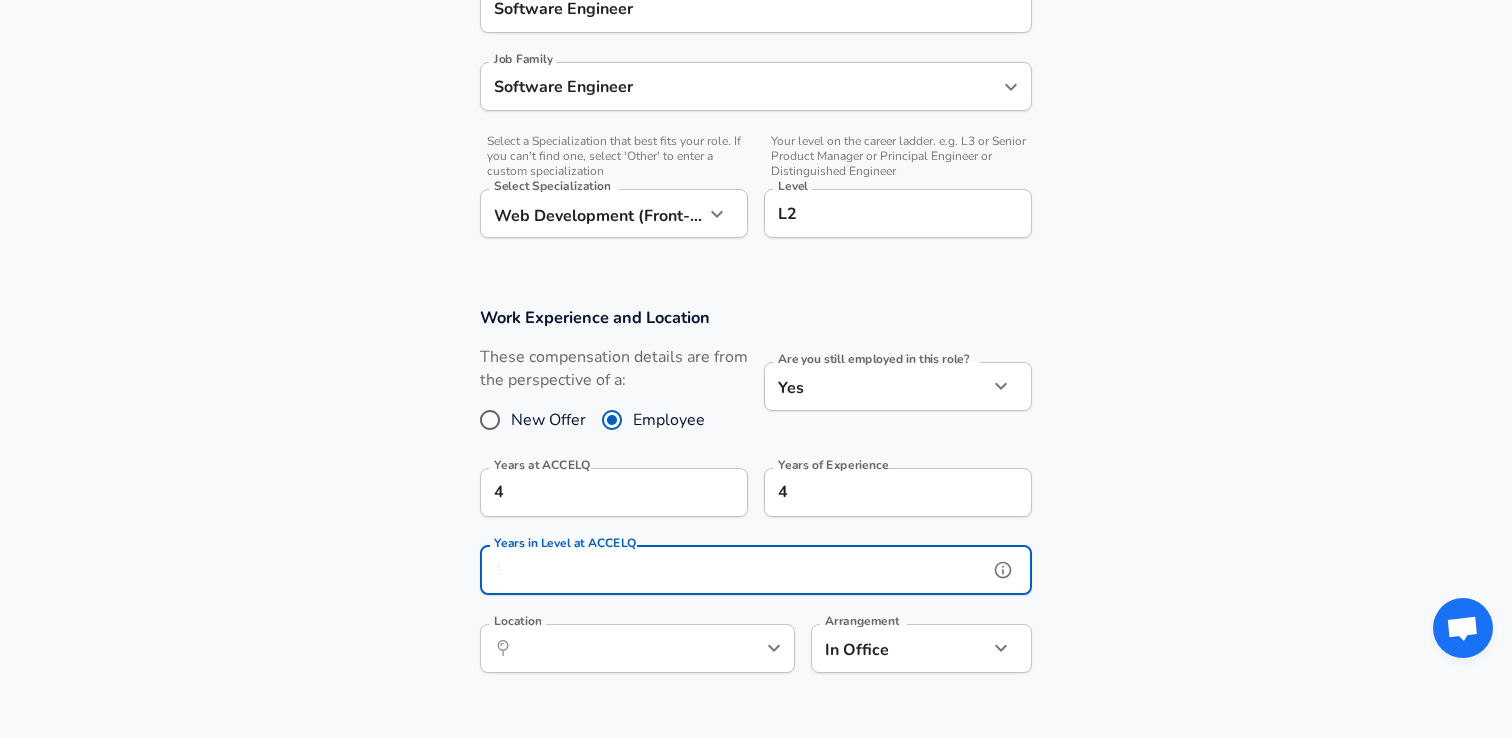 click on "Years in Level at ACCELQ" at bounding box center [734, 570] 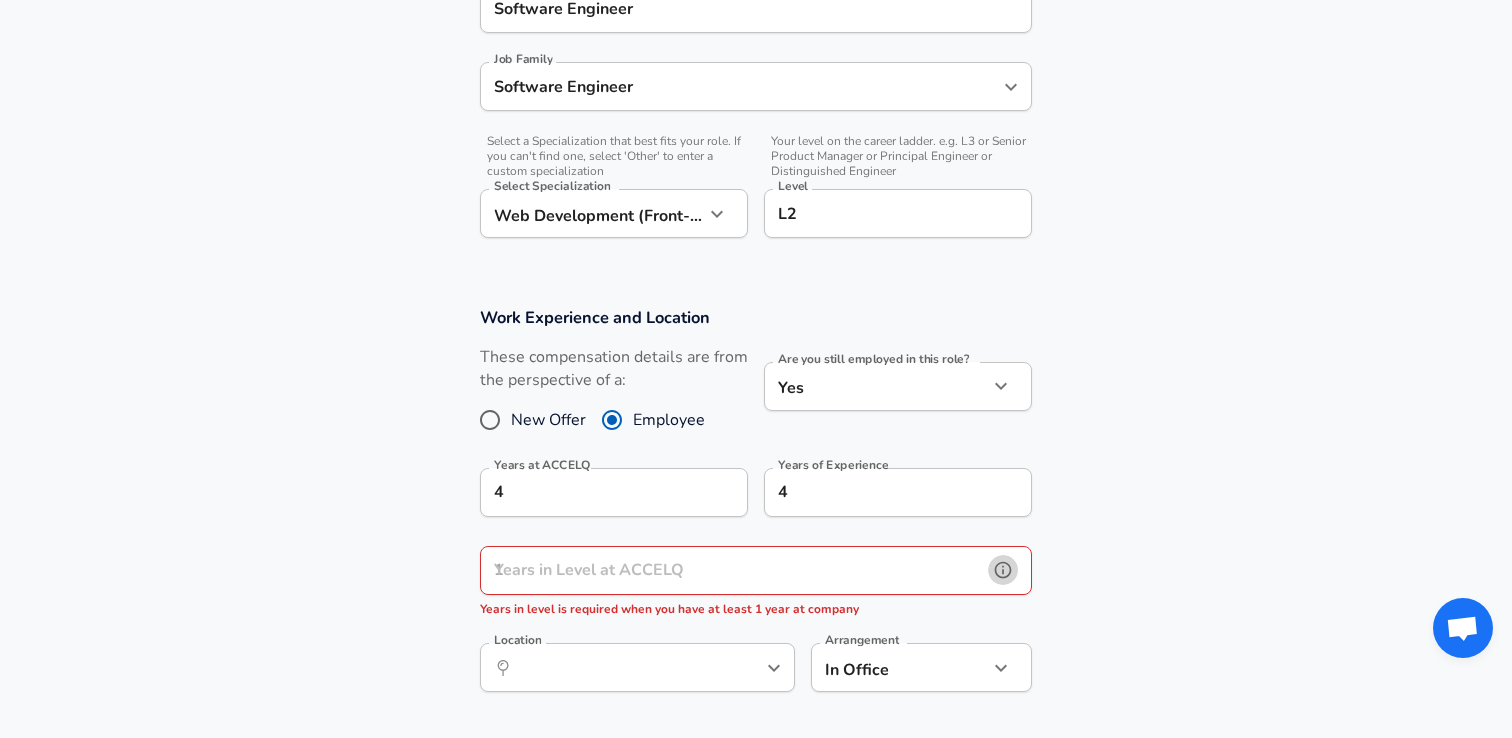 click 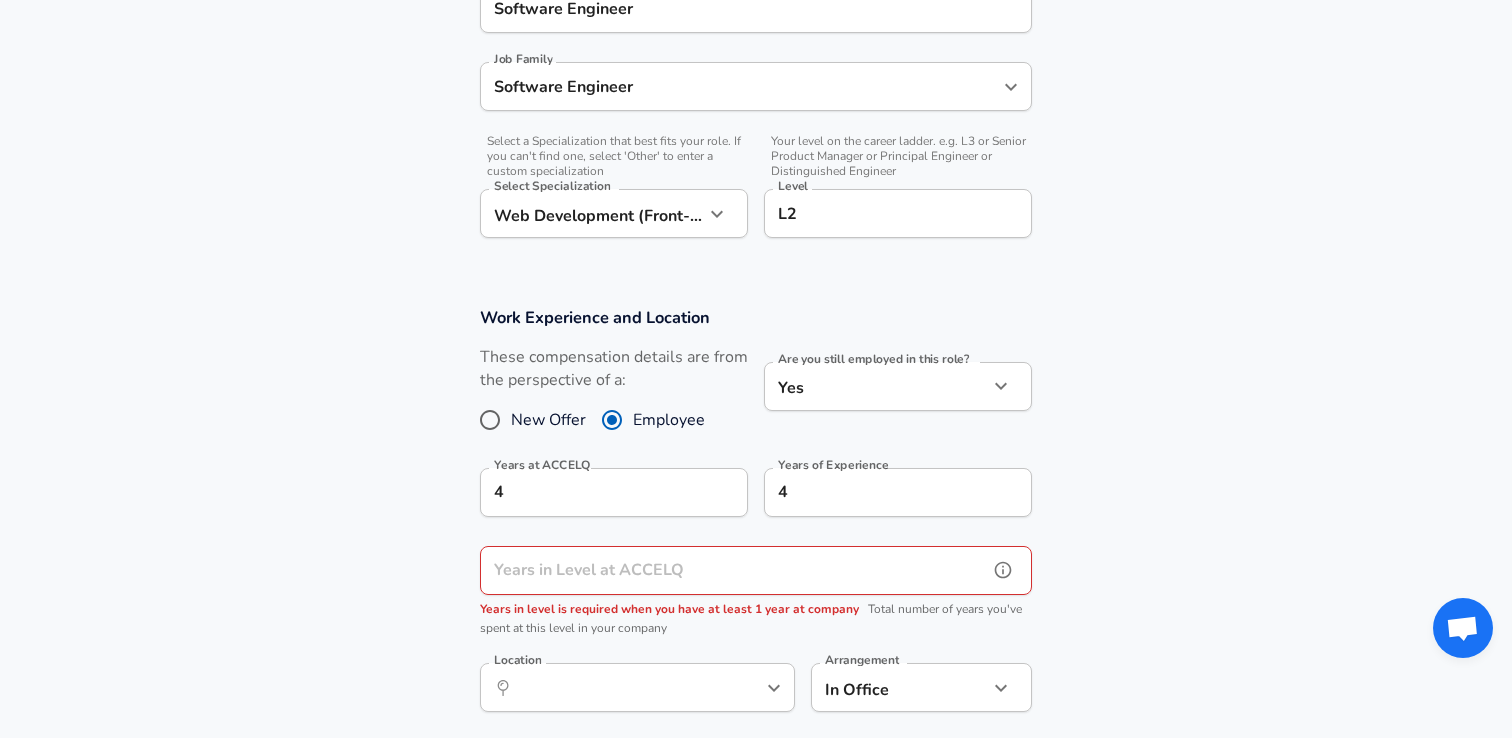 click on "Years in Level at ACCELQ" at bounding box center (734, 570) 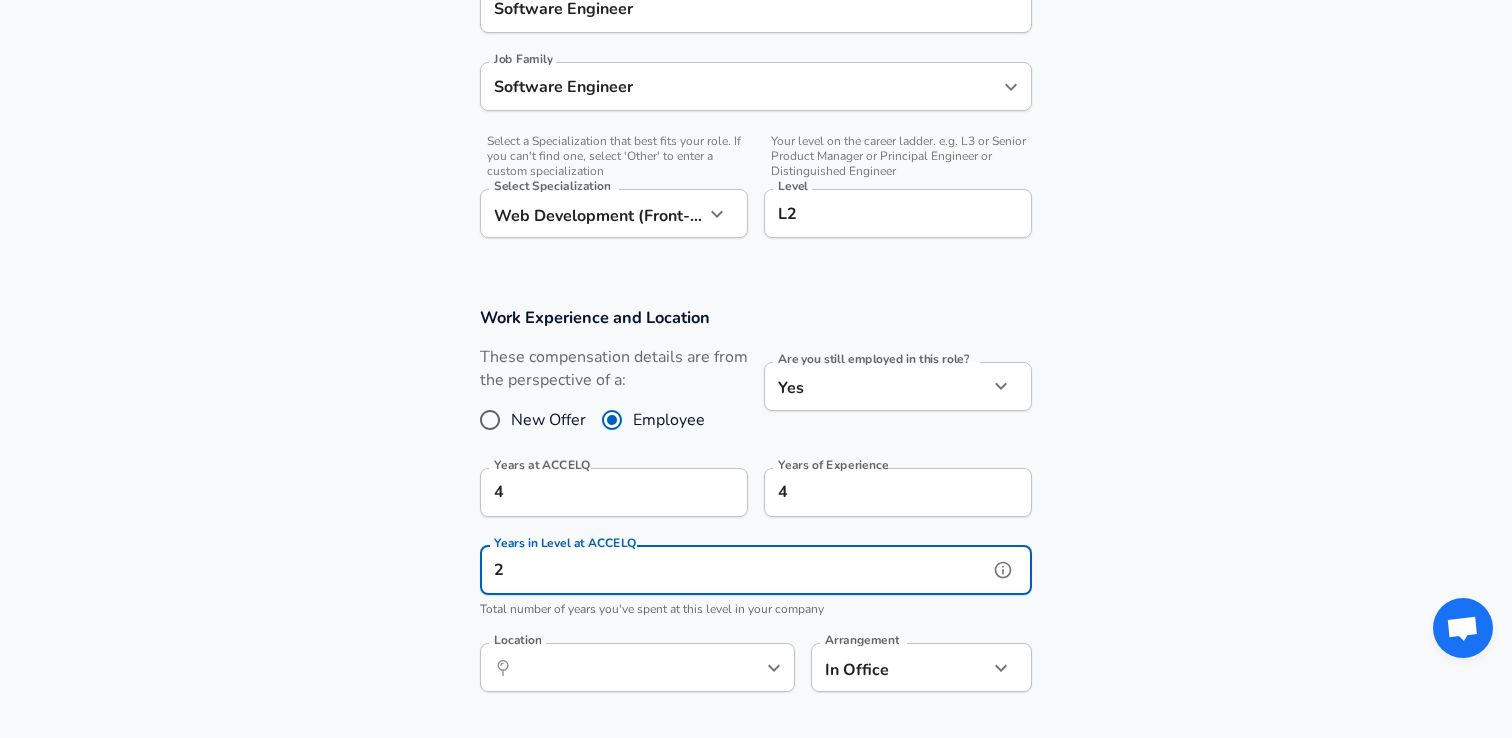 type on "2" 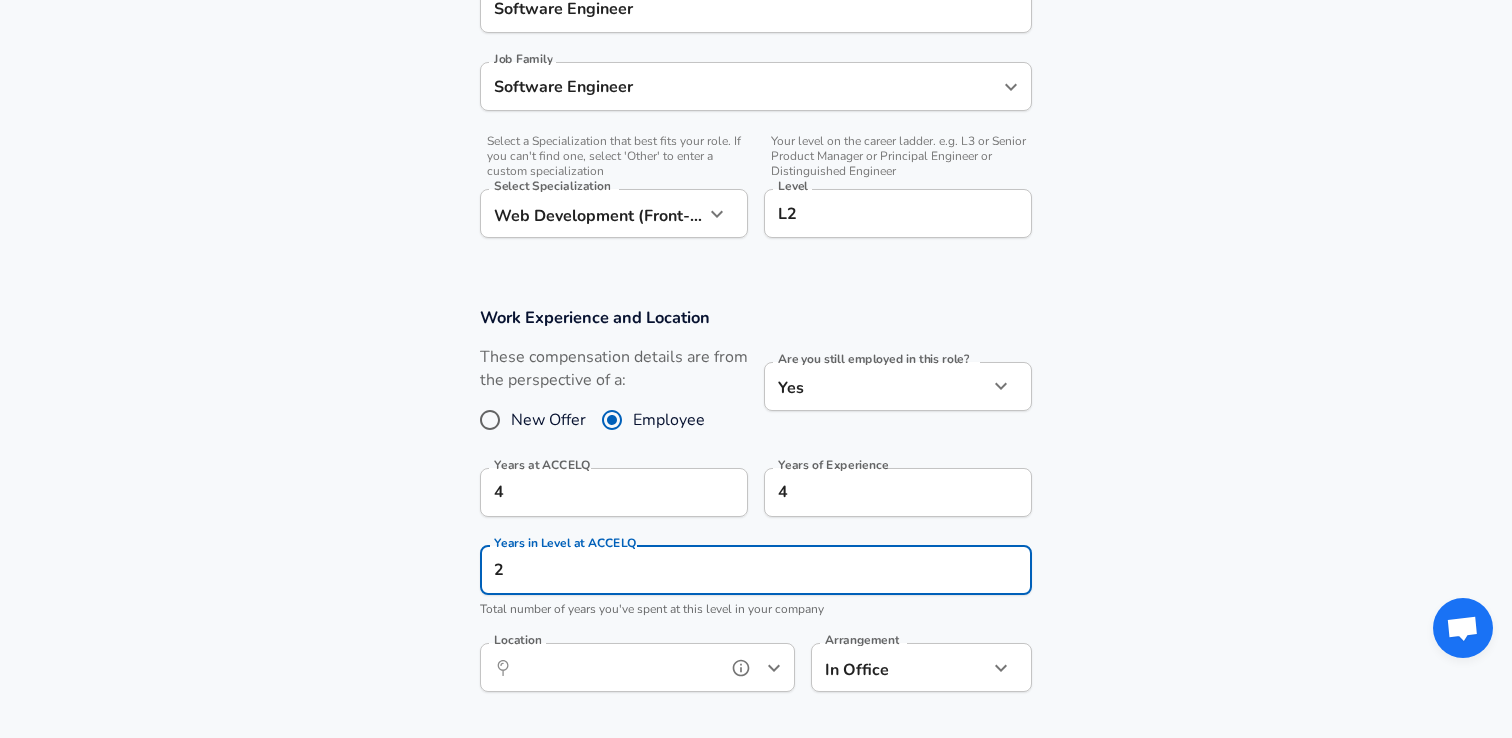 click on "Location" at bounding box center (615, 667) 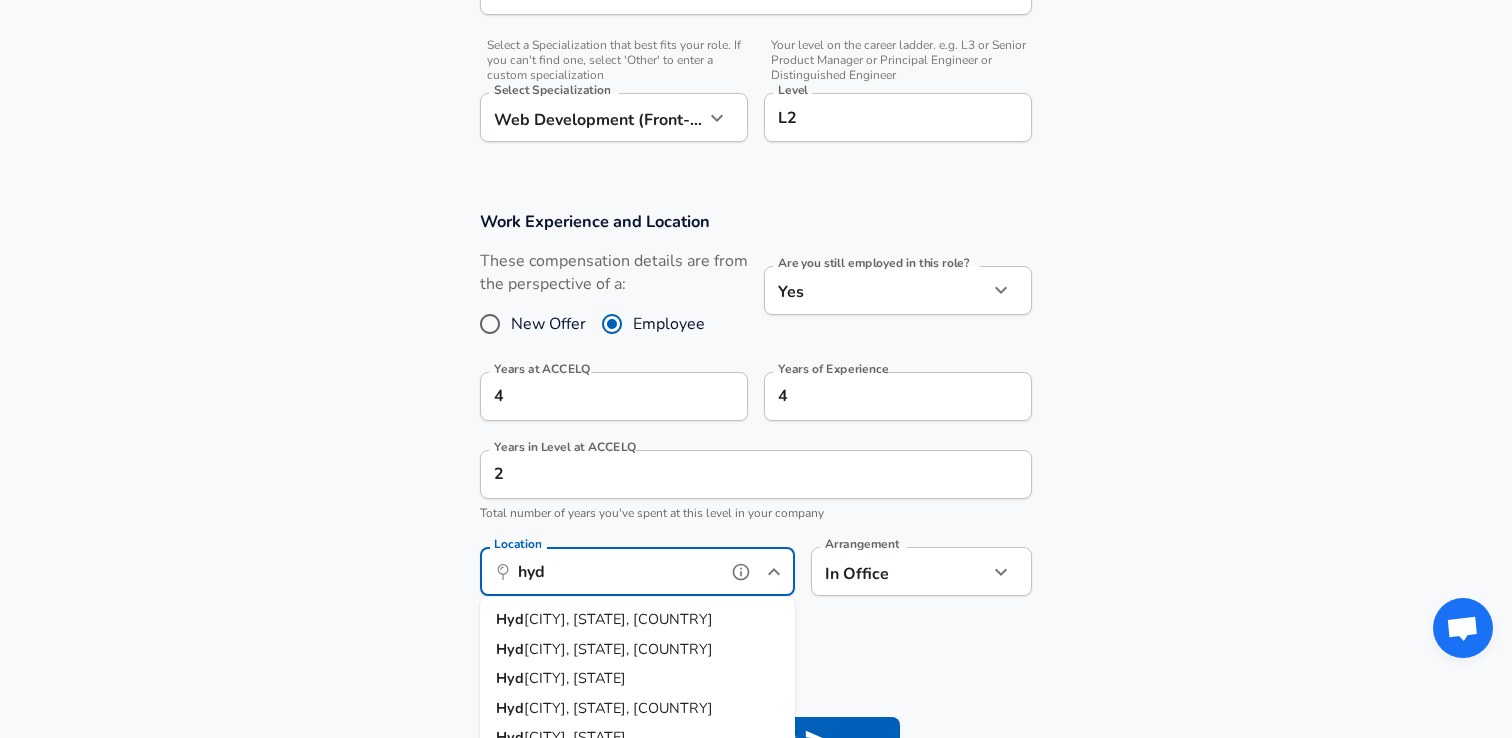 scroll, scrollTop: 686, scrollLeft: 0, axis: vertical 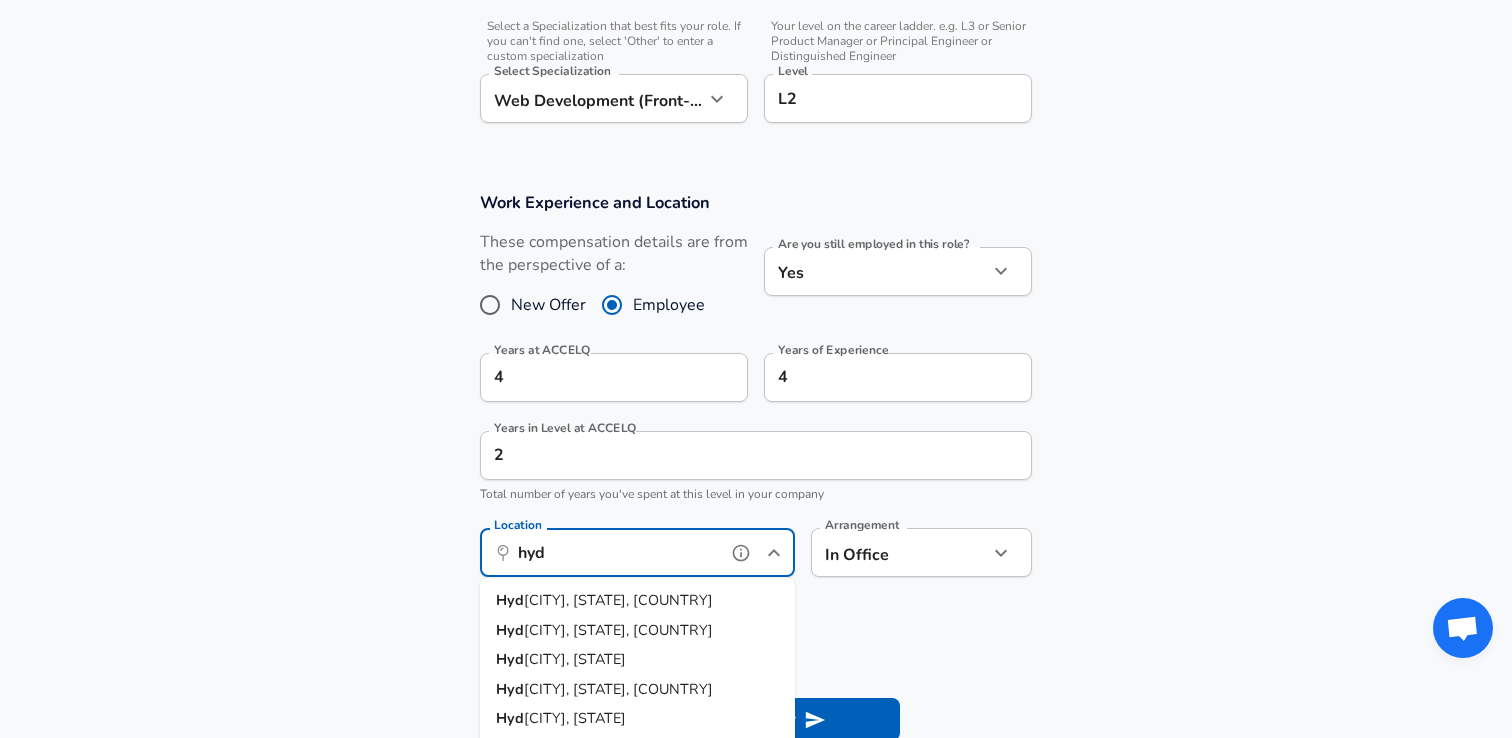 click on "[CITY], [STATE], [COUNTRY]" at bounding box center [618, 600] 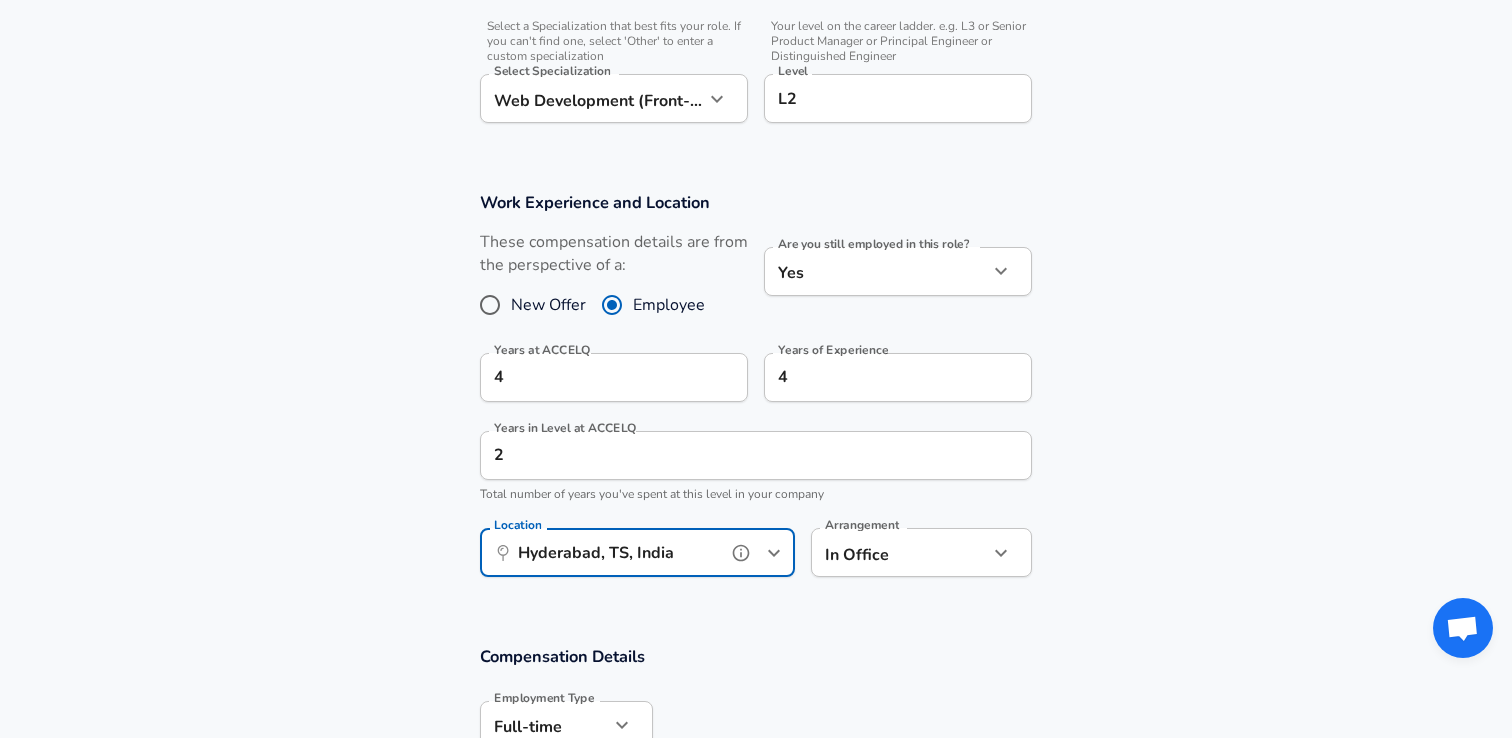 type on "Hyderabad, TS, India" 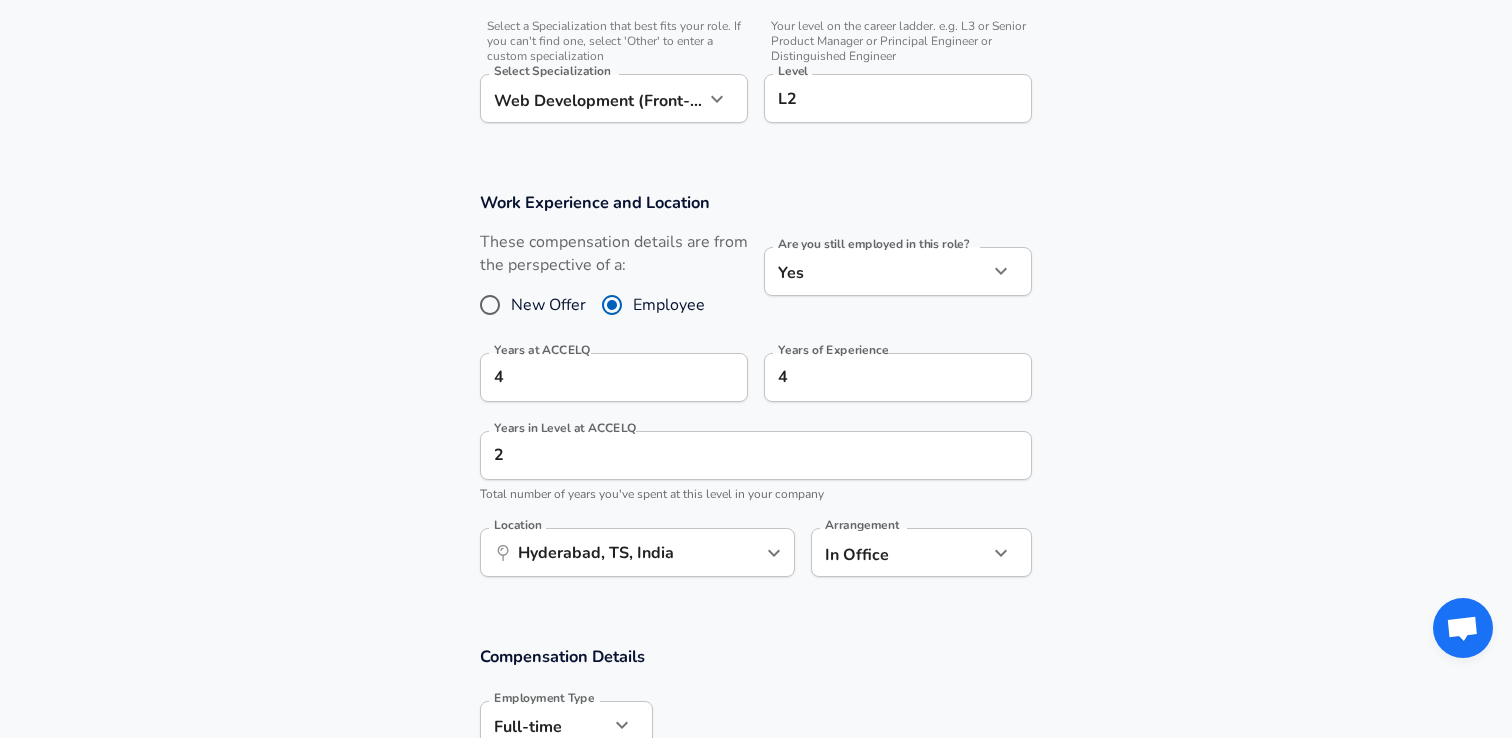 click on "Work Experience and Location These compensation details are from the perspective of a: New Offer Employee Are you still employed in this role? Yes yes Are you still employed in this role? Years at ACCELQ 4 Years at ACCELQ Years of Experience 4 Years of Experience Years in Level at ACCELQ 2 Years in Level at ACCELQ   Total number of years you've spent at this level in your company Location ​ [CITY], [STATE], [COUNTRY] Location Arrangement In Office office Arrangement" at bounding box center [756, 395] 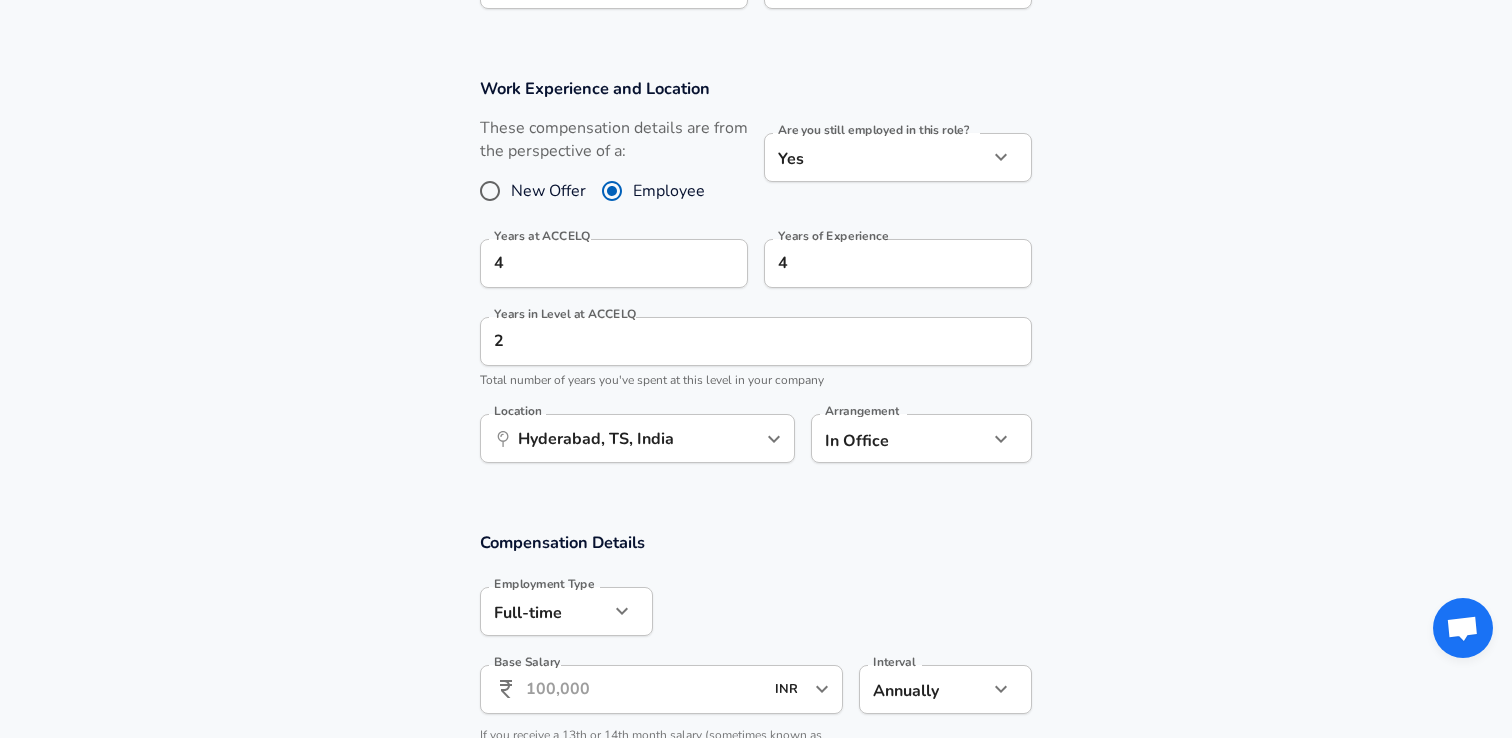 scroll, scrollTop: 803, scrollLeft: 0, axis: vertical 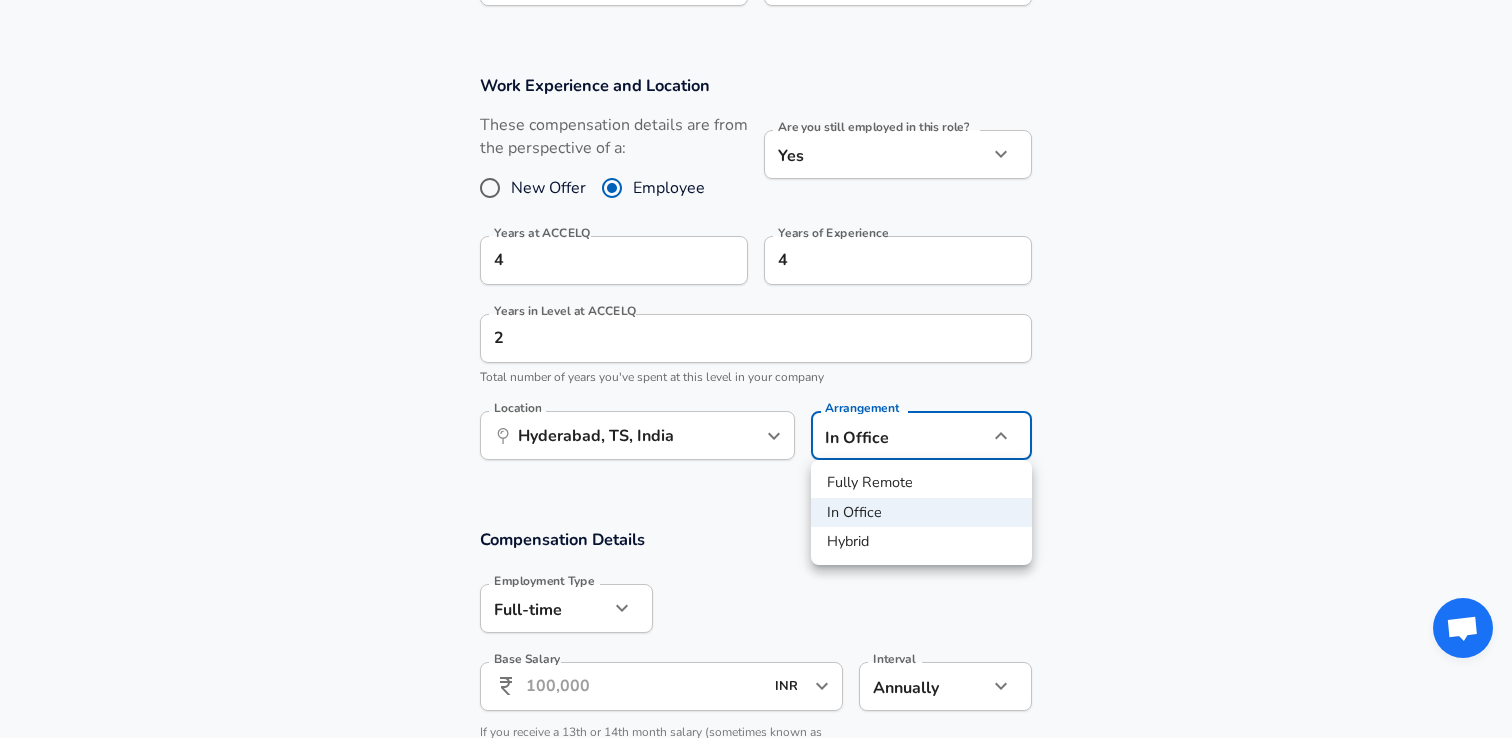 click on "Restart Add Your Salary Upload your offer letter   to verify your submission Enhance Privacy and Anonymity No Automatically hides specific fields until there are enough submissions to safely display the full details.   More Details Based on your submission and the data points that we have already collected, we will automatically hide and anonymize specific fields if there aren't enough data points to remain sufficiently anonymous. Company & Title Information   Enter the company you received your offer from Company ACCELQ Company   Select the title that closest resembles your official title. This should be similar to the title that was present on your offer letter. Title Software Engineer Title Job Family Software Engineer Job Family   Select a Specialization that best fits your role. If you can't find one, select 'Other' to enter a custom specialization Select Specialization Web Development (Front-End) Web Development (Front-End) Select Specialization   Level L2 Level Work Experience and Location New Offer 4" at bounding box center [756, -434] 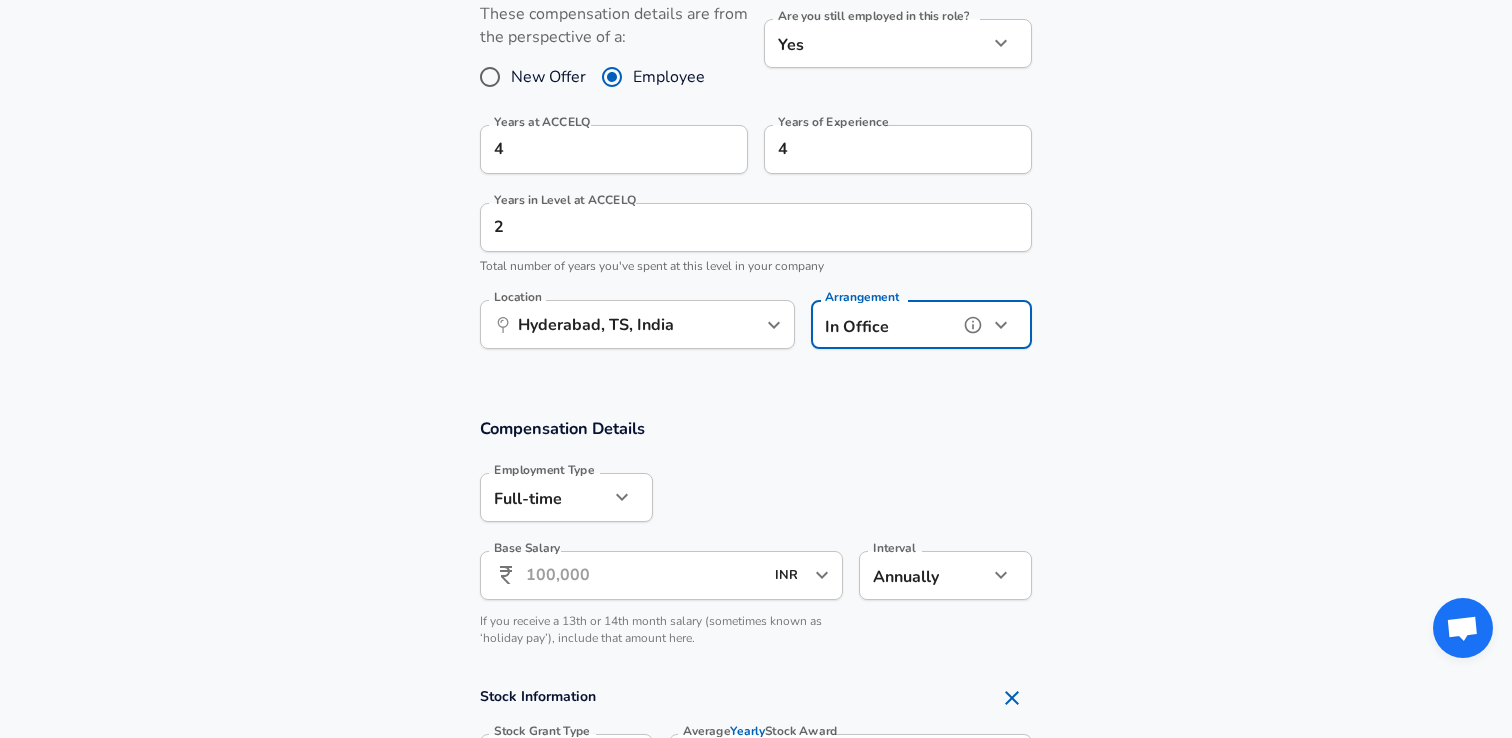 scroll, scrollTop: 918, scrollLeft: 0, axis: vertical 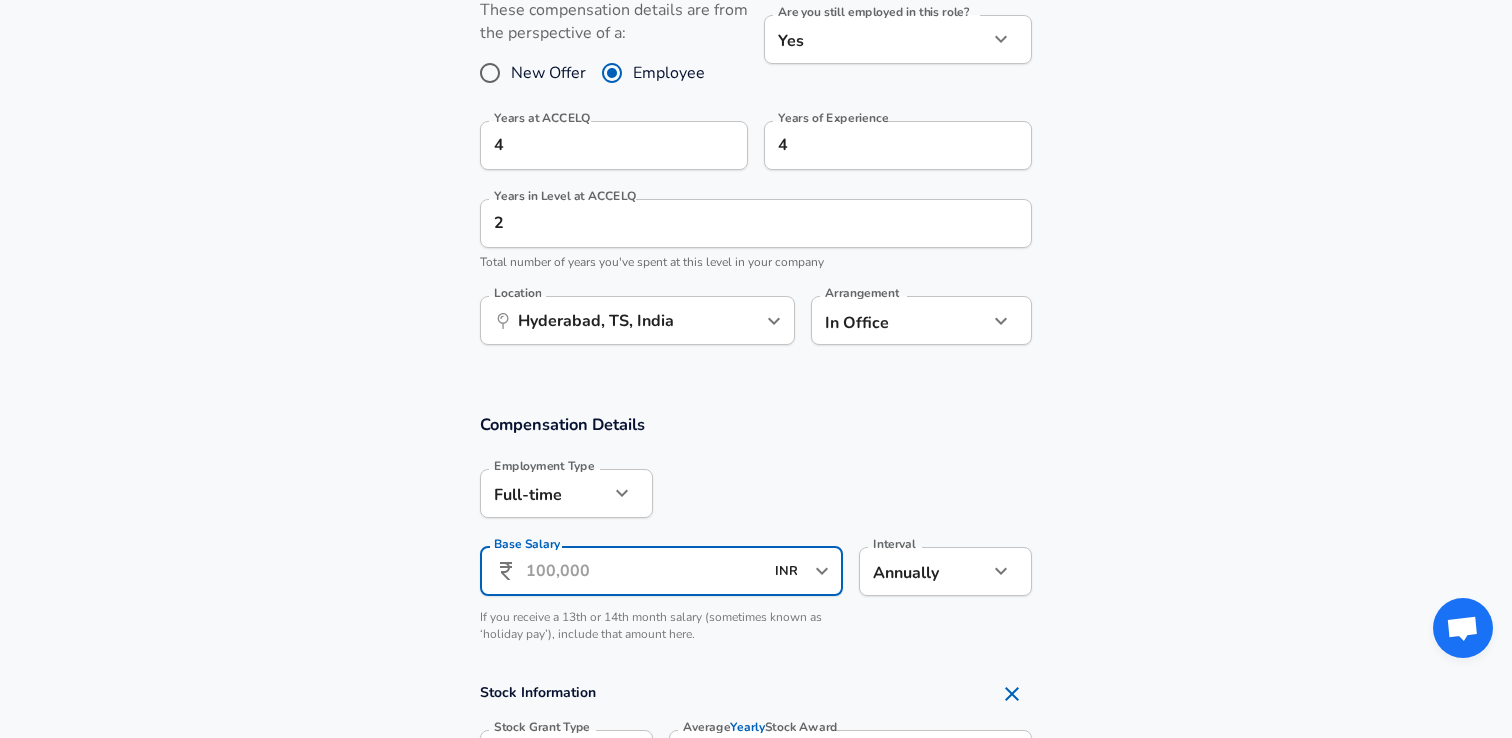 click on "Base Salary" at bounding box center (644, 571) 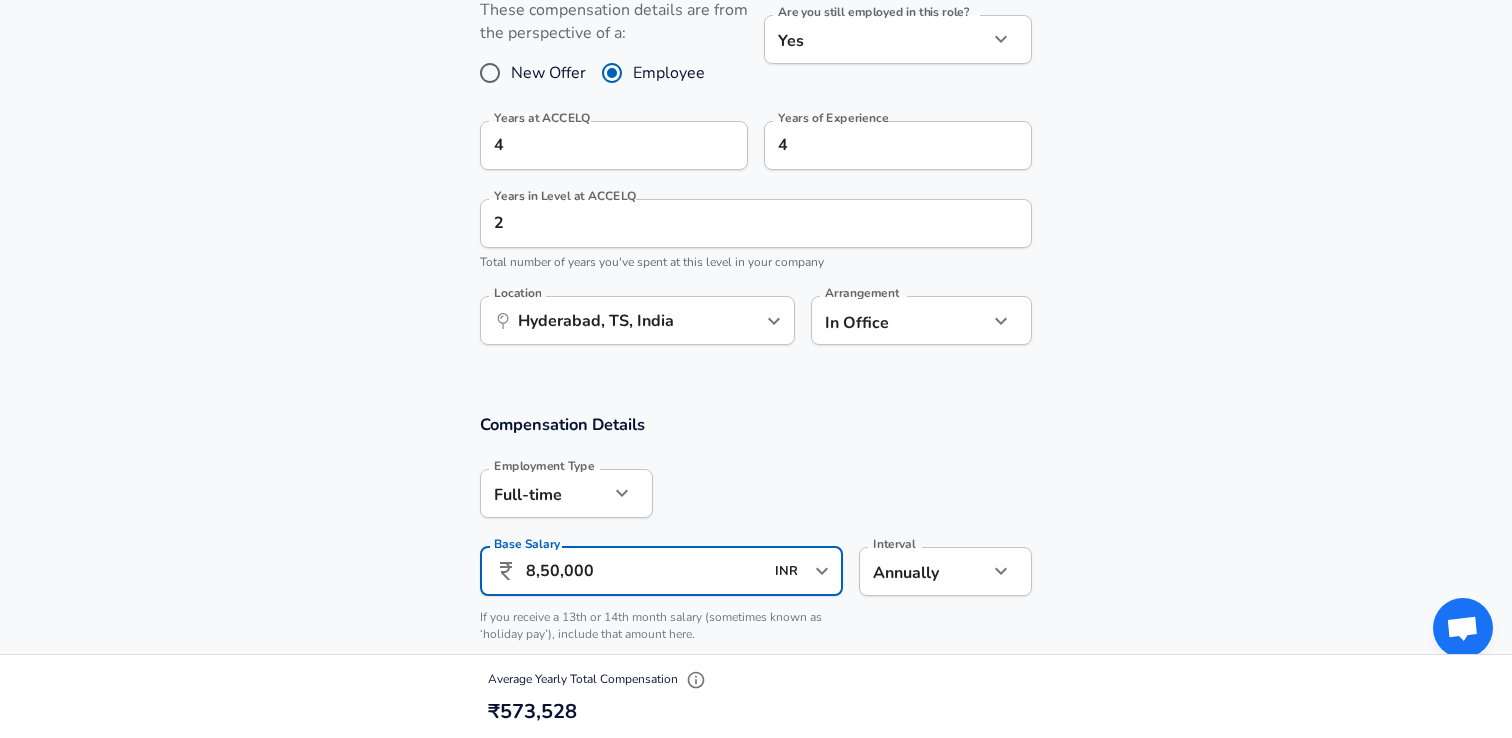 type on "8,50,000" 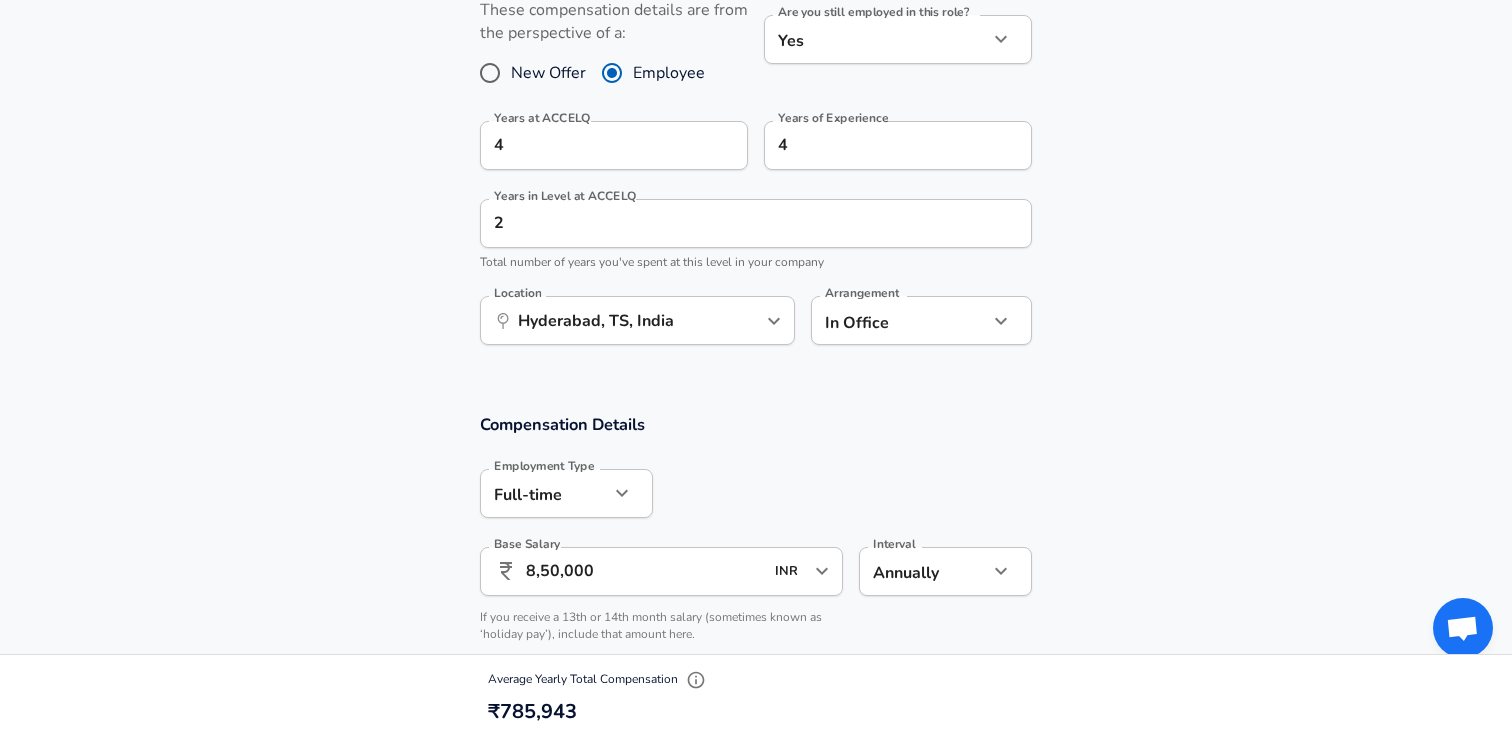 click on "Compensation Details Employment Type Full-time full_time Employment Type Base Salary ​ 8,50,000 INR ​ Base Salary Interval Annually yearly Interval If you receive a 13th or 14th month salary (sometimes known as ‘holiday pay’), include that amount here." at bounding box center [756, 534] 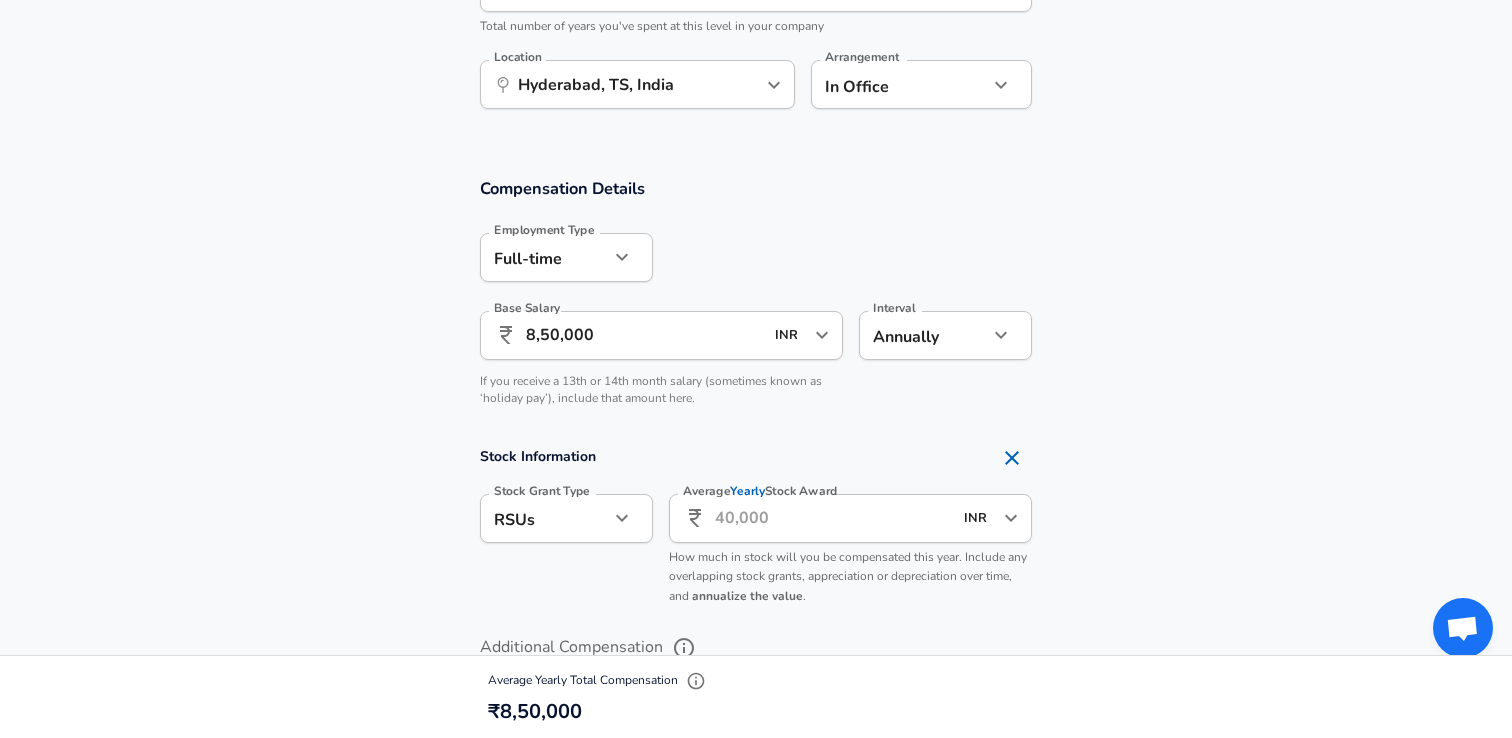 scroll, scrollTop: 1267, scrollLeft: 0, axis: vertical 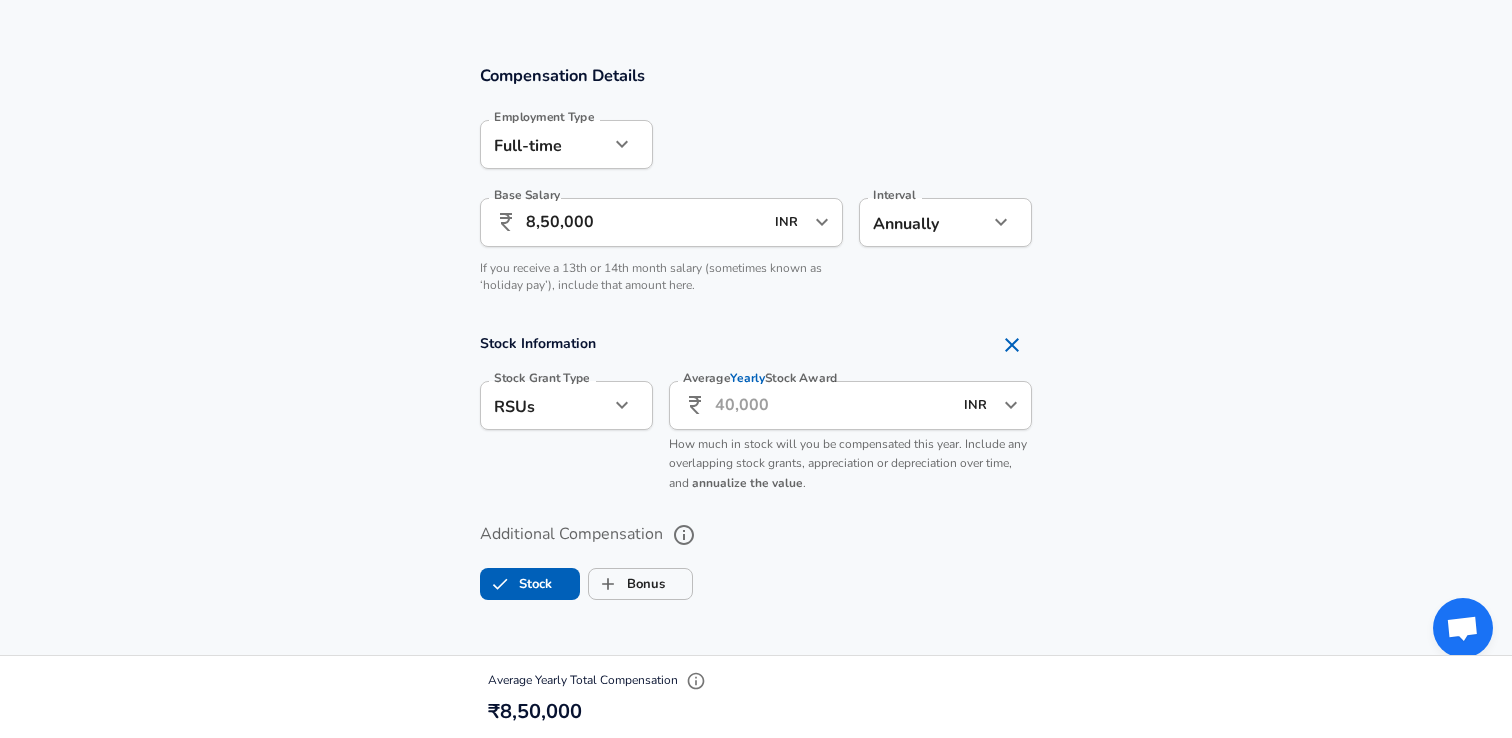 click 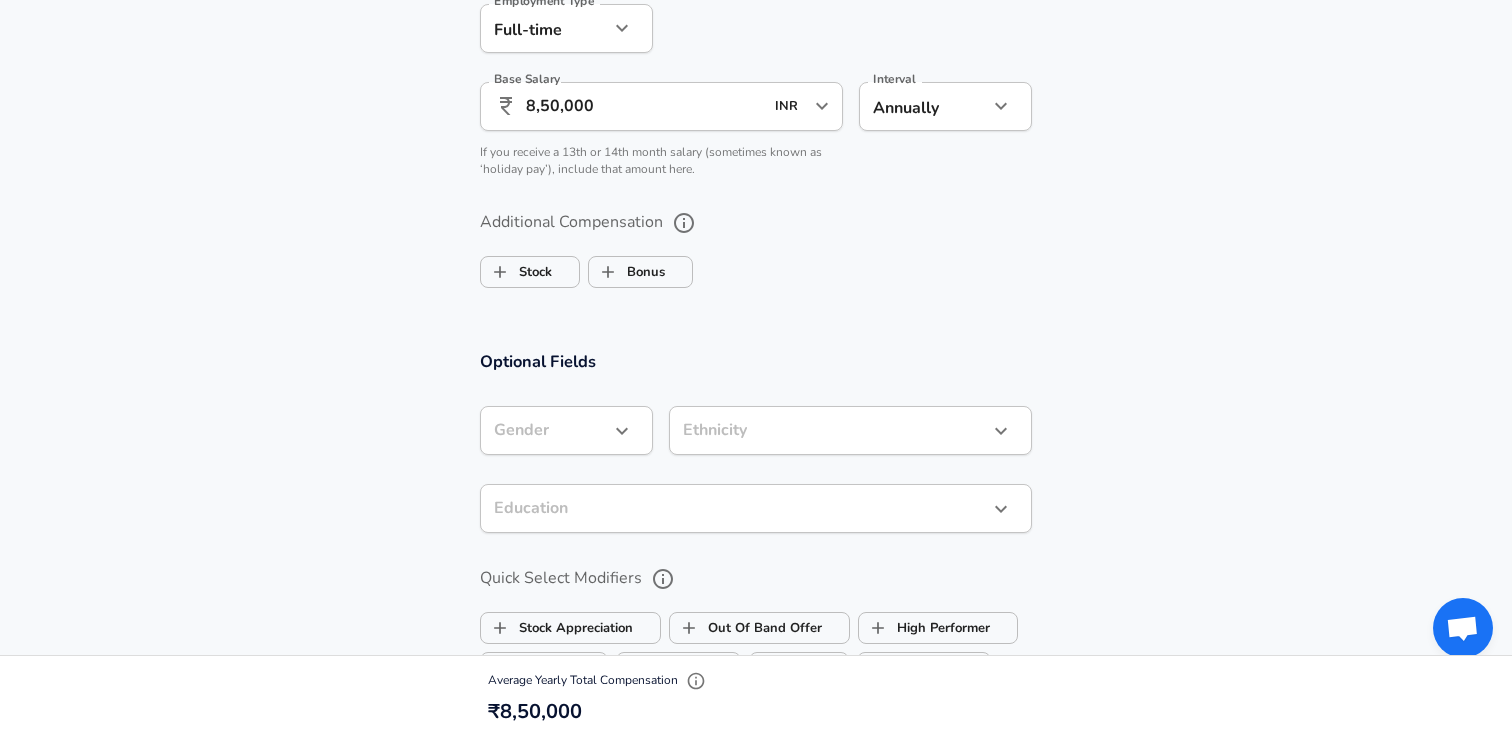 scroll, scrollTop: 1399, scrollLeft: 0, axis: vertical 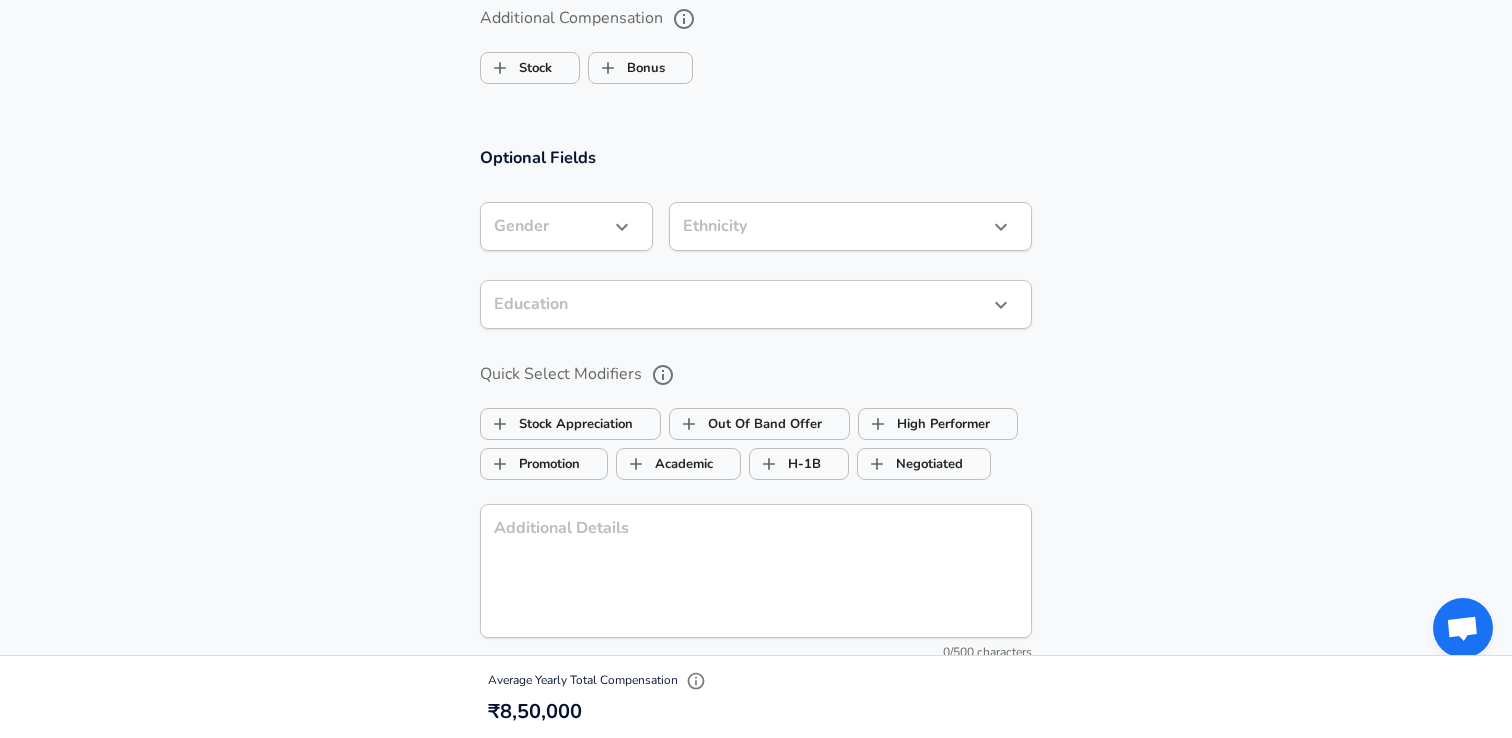 click on "Optional Fields Gender ​ Gender Ethnicity ​ Ethnicity Education ​ Education Quick Select Modifiers   Stock Appreciation Out Of Band Offer High Performer Promotion Academic H-1B Negotiated Additional Details x Additional Details 0 /500 characters Email Address Email Address   Providing an email allows for editing or removal of your submission. We may also reach out if we have any questions. Your email will not be published." at bounding box center (756, 472) 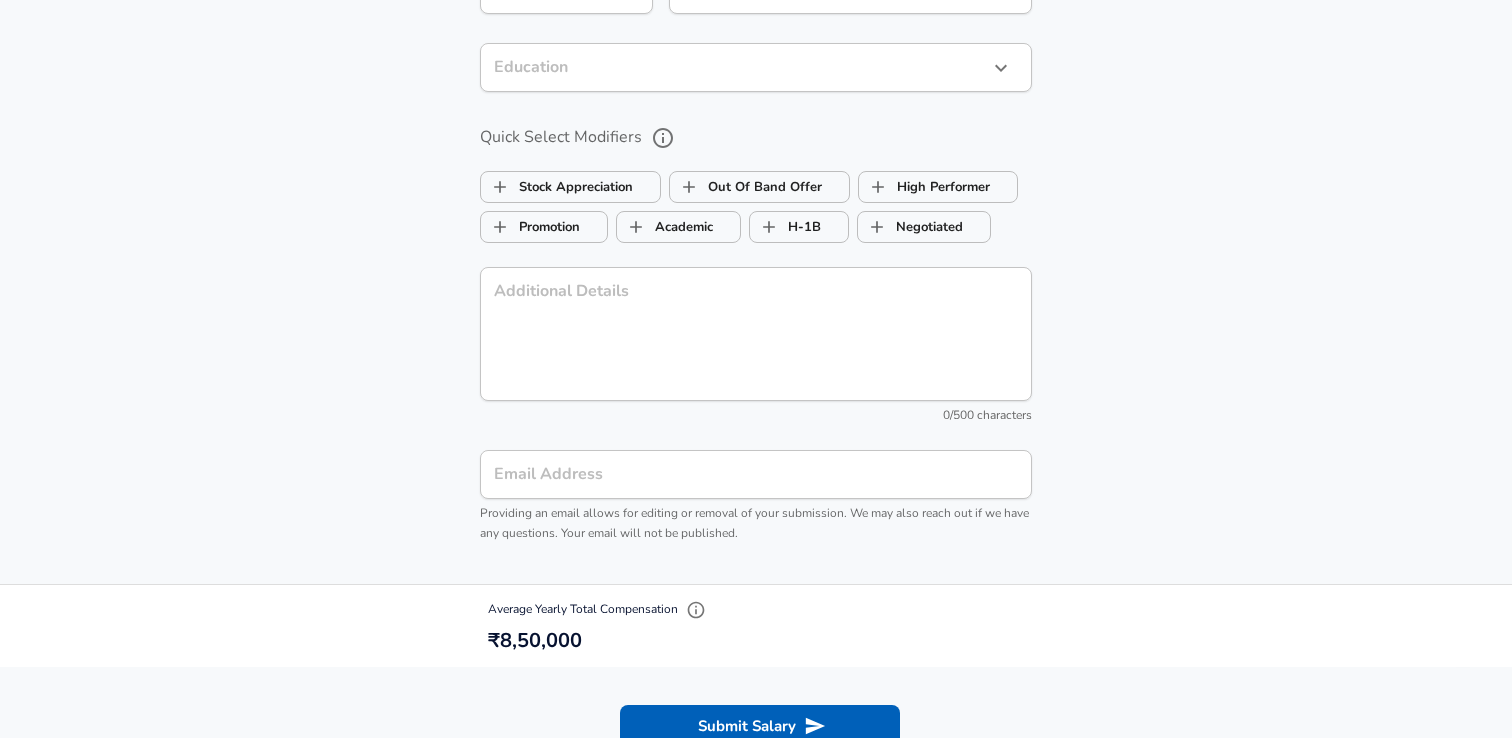 scroll, scrollTop: 1895, scrollLeft: 0, axis: vertical 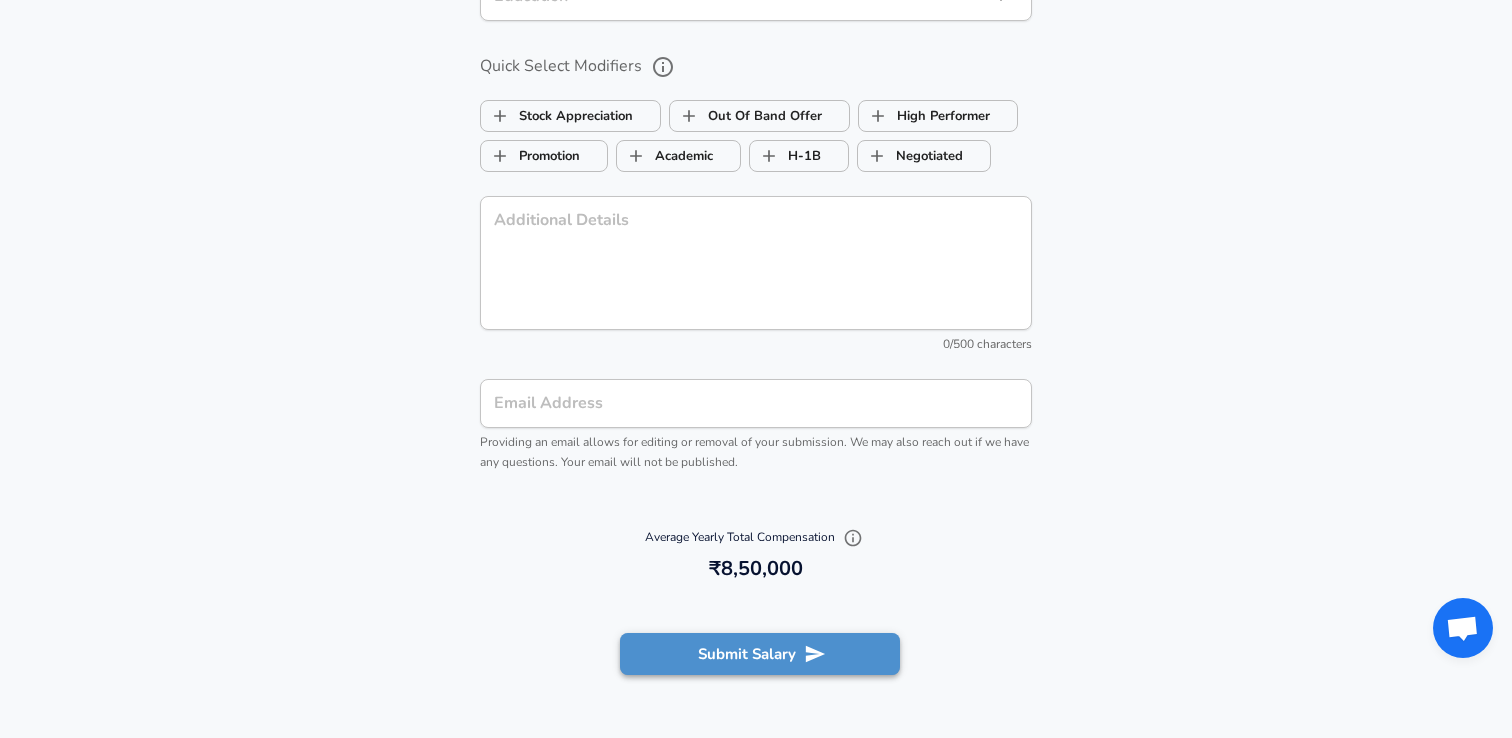 click on "Submit Salary" at bounding box center (760, 654) 